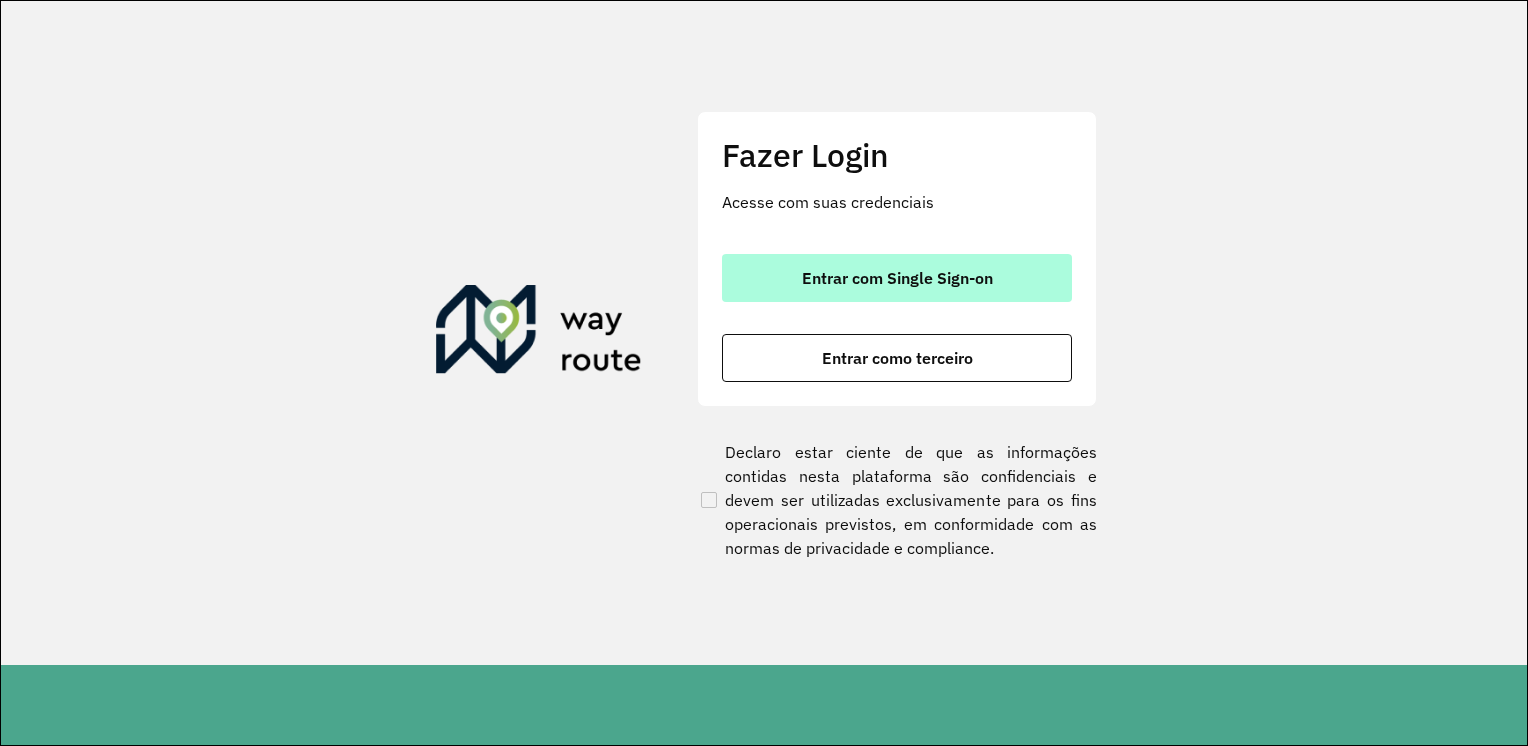 scroll, scrollTop: 0, scrollLeft: 0, axis: both 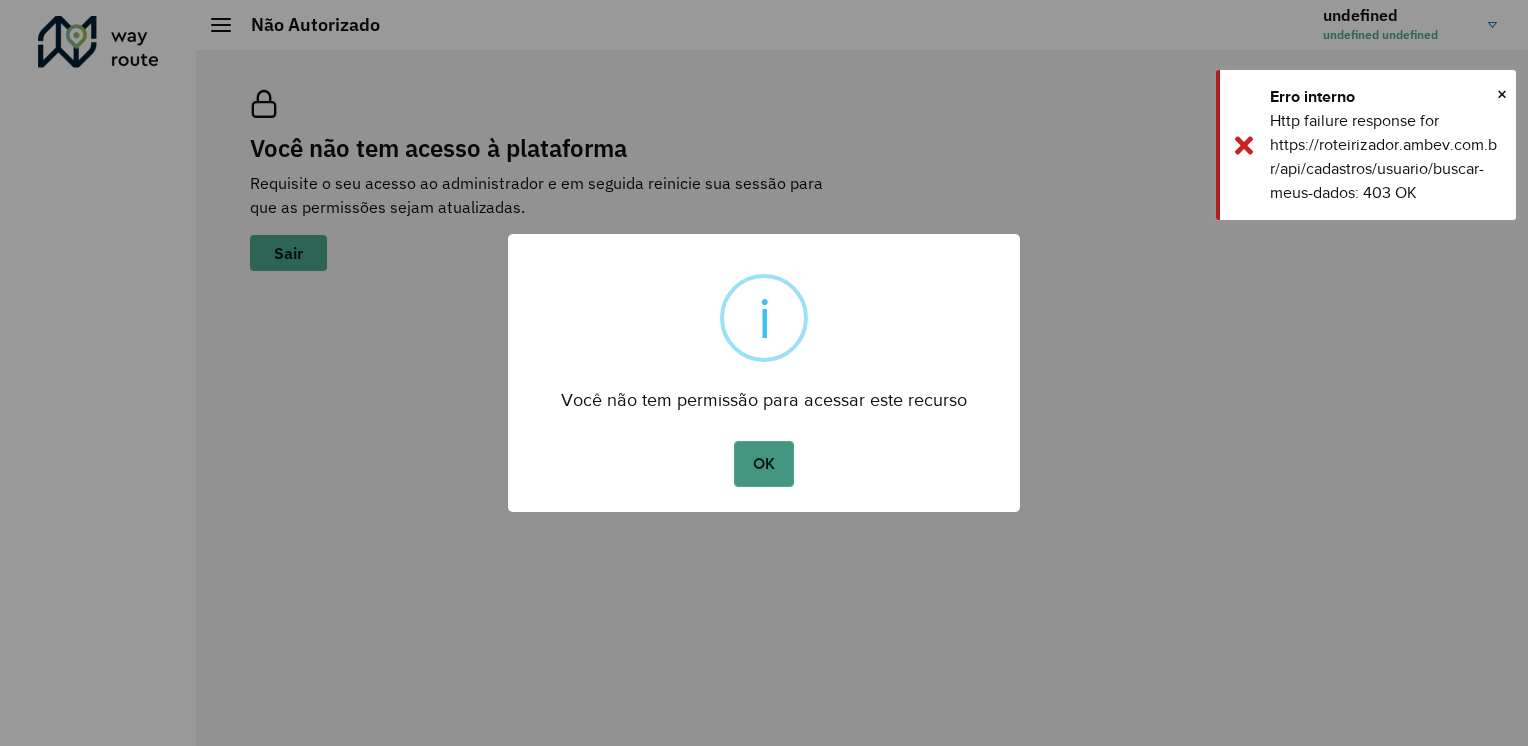 click on "OK" at bounding box center [763, 464] 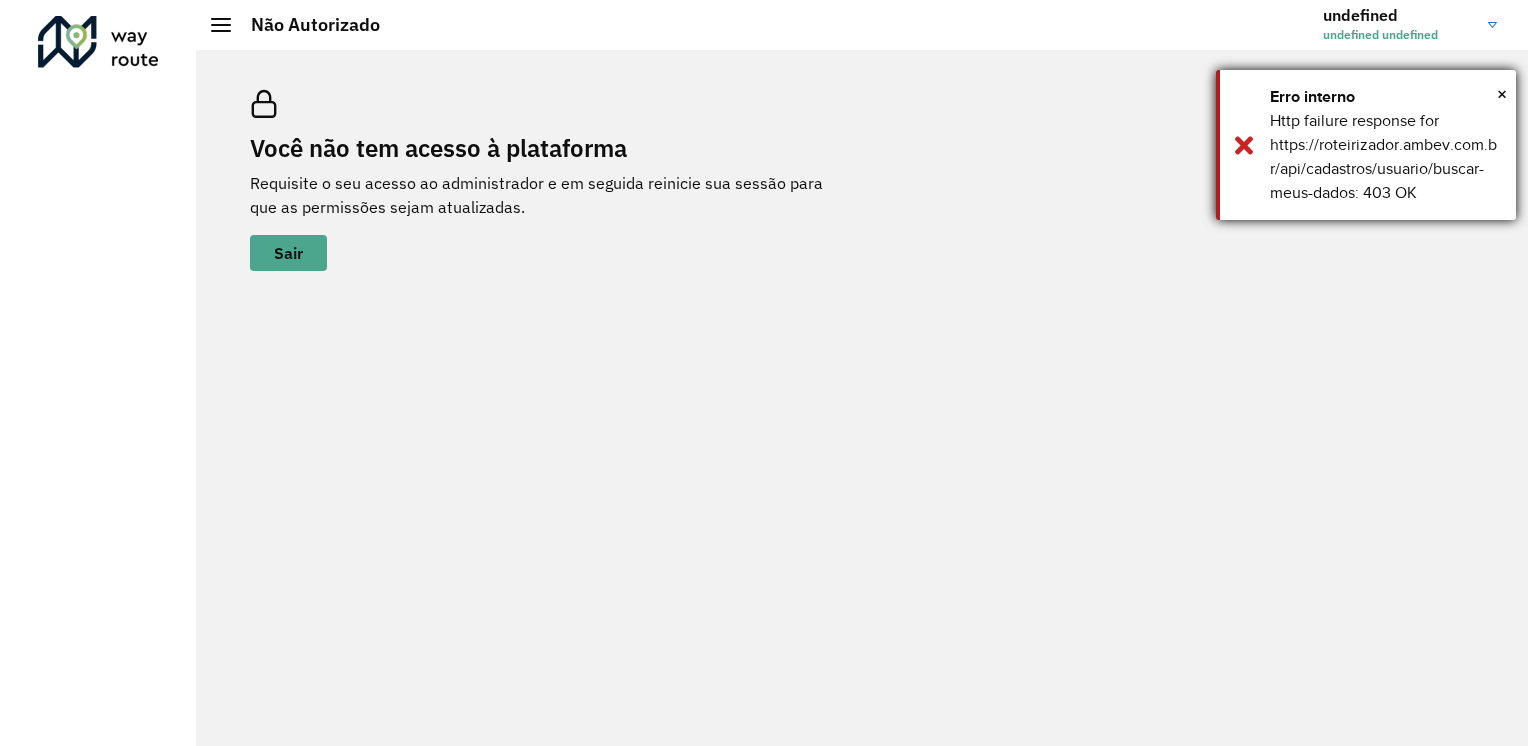 click on "×  Erro interno  Http failure response for https://roteirizador.ambev.com.br/api/cadastros/usuario/buscar-meus-dados: 403 OK" at bounding box center [1366, 145] 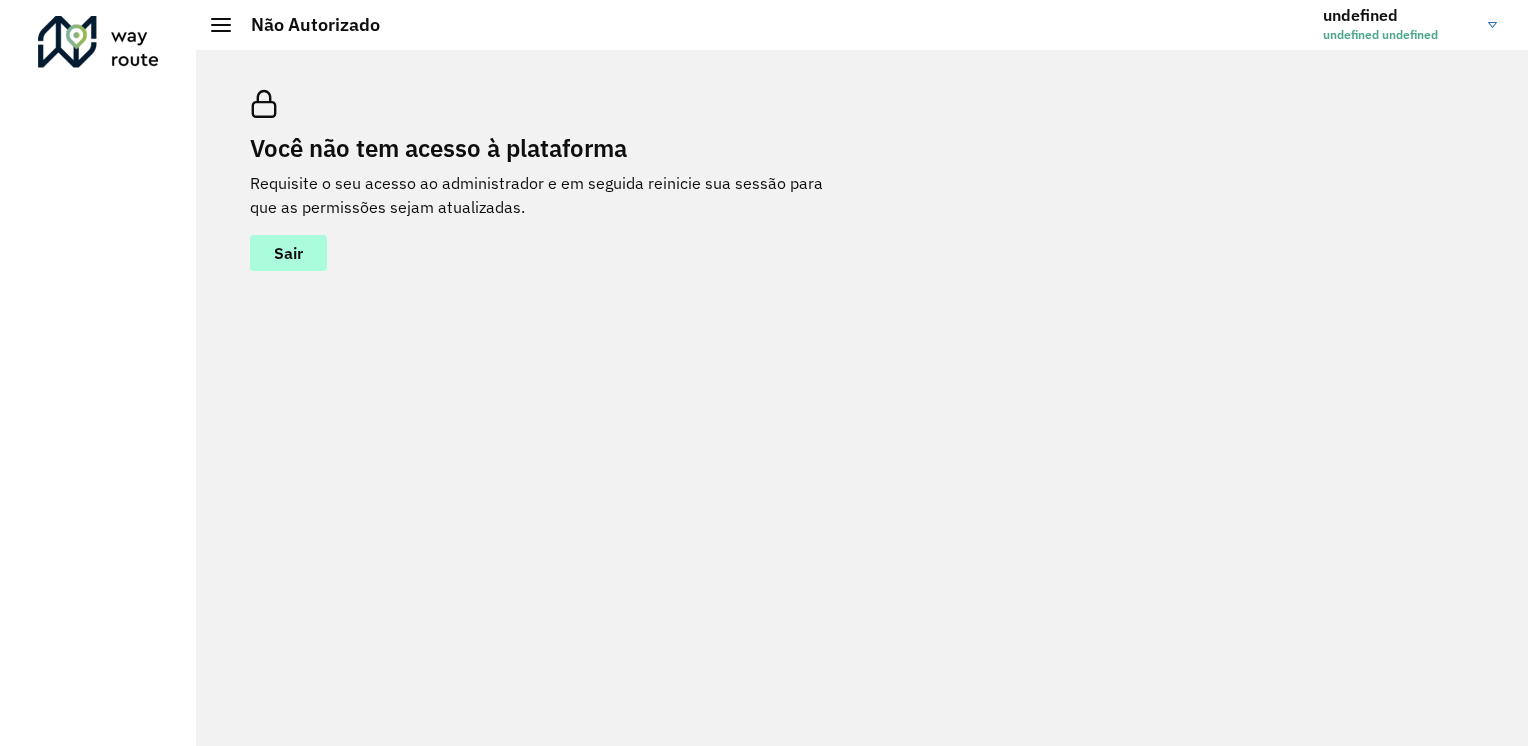 click on "Sair" at bounding box center [288, 253] 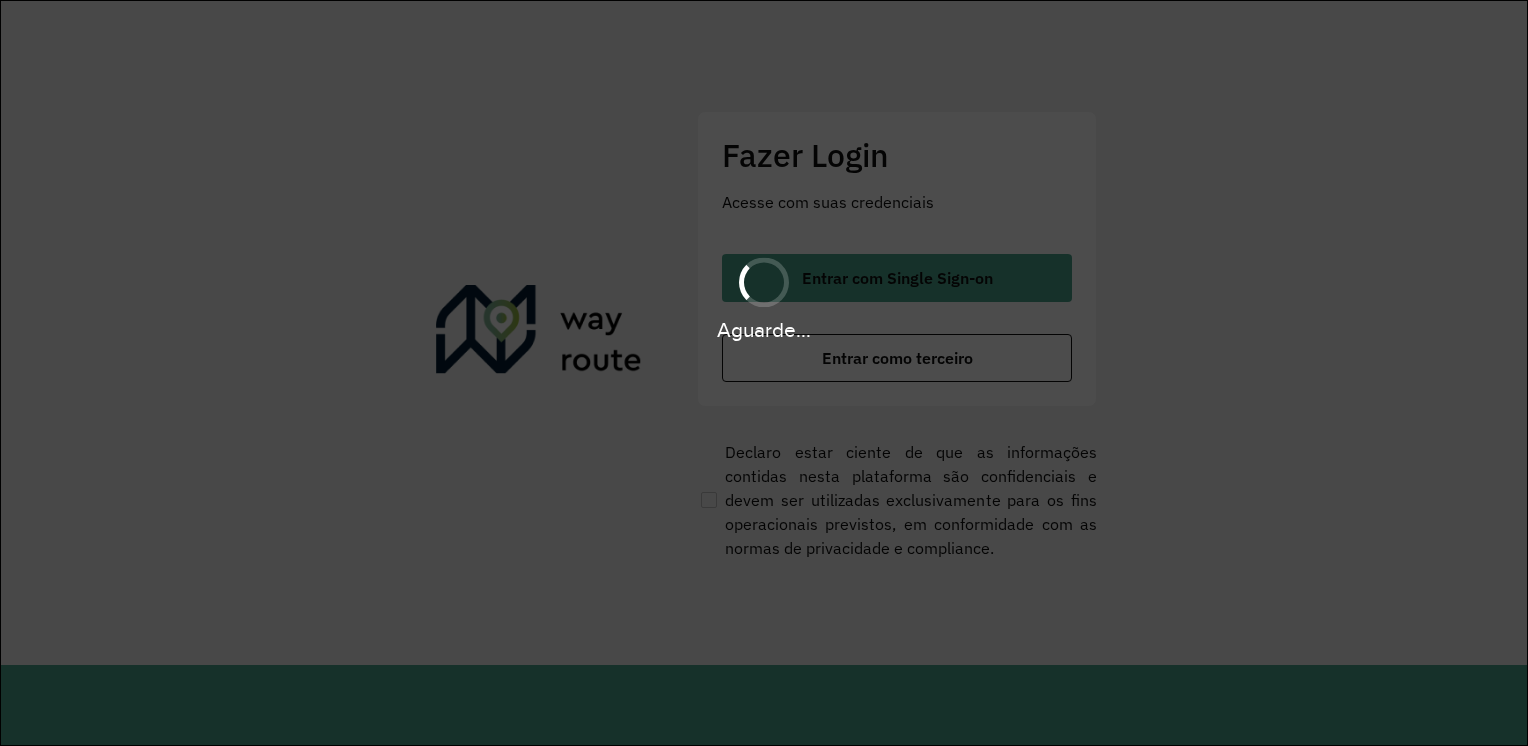 scroll, scrollTop: 0, scrollLeft: 0, axis: both 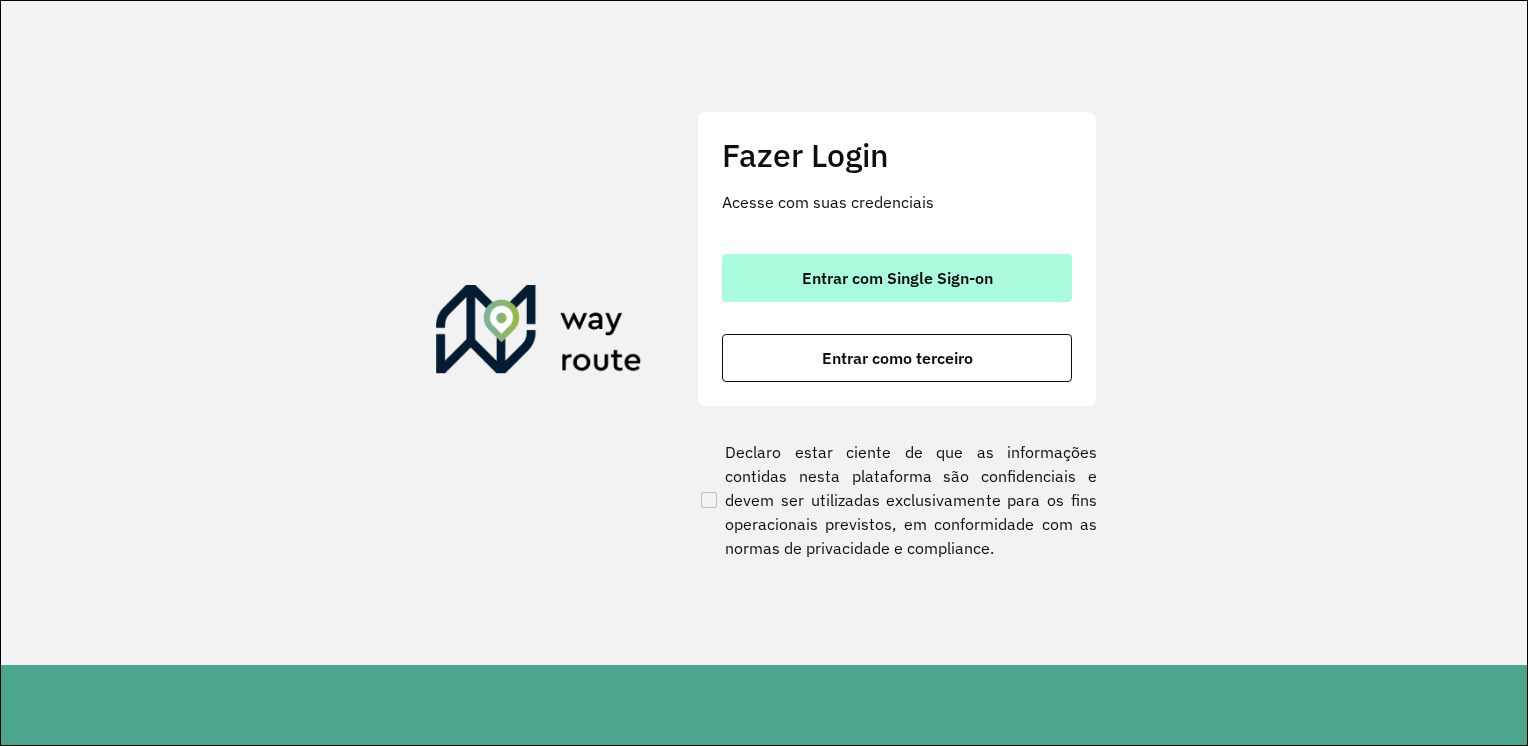 click on "Entrar com Single Sign-on" at bounding box center [897, 278] 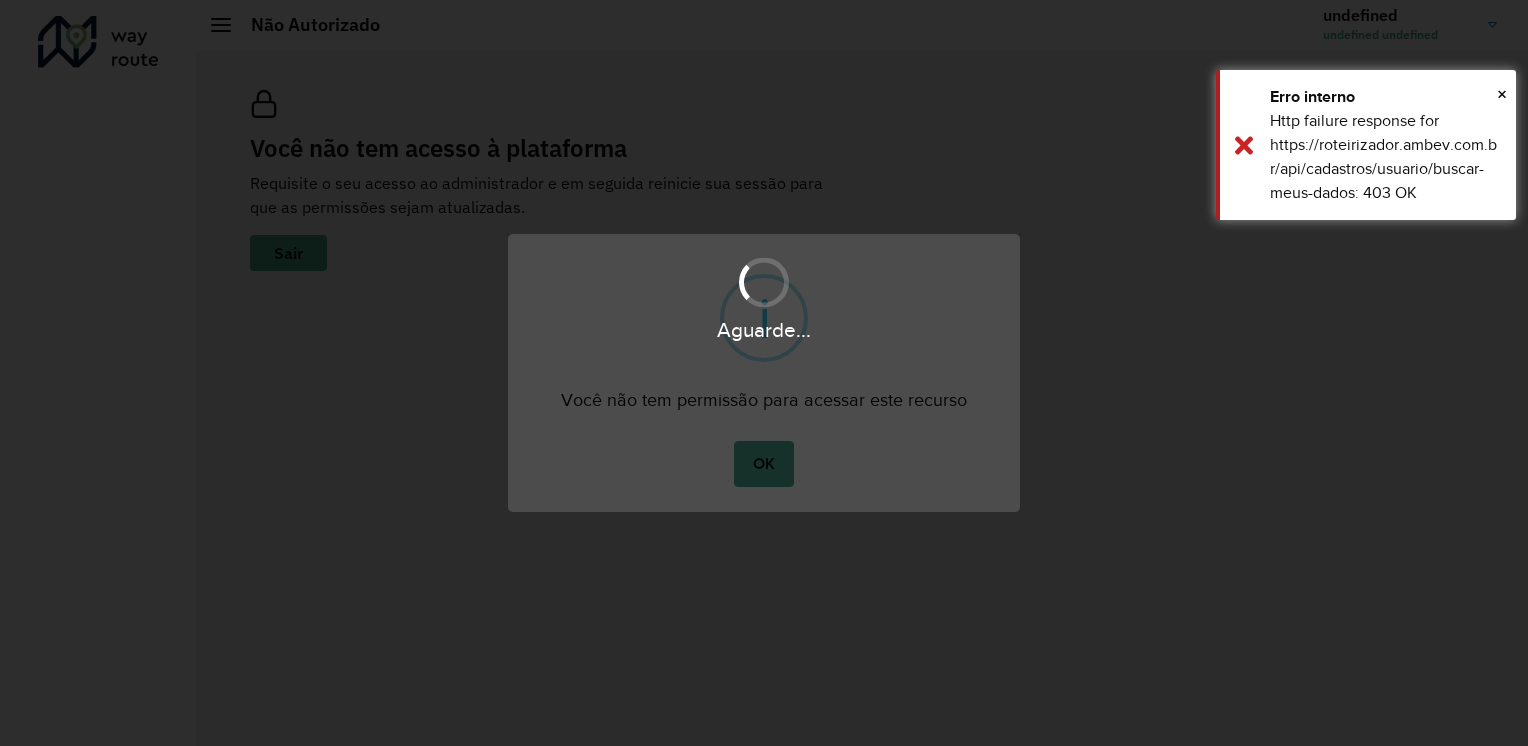 scroll, scrollTop: 0, scrollLeft: 0, axis: both 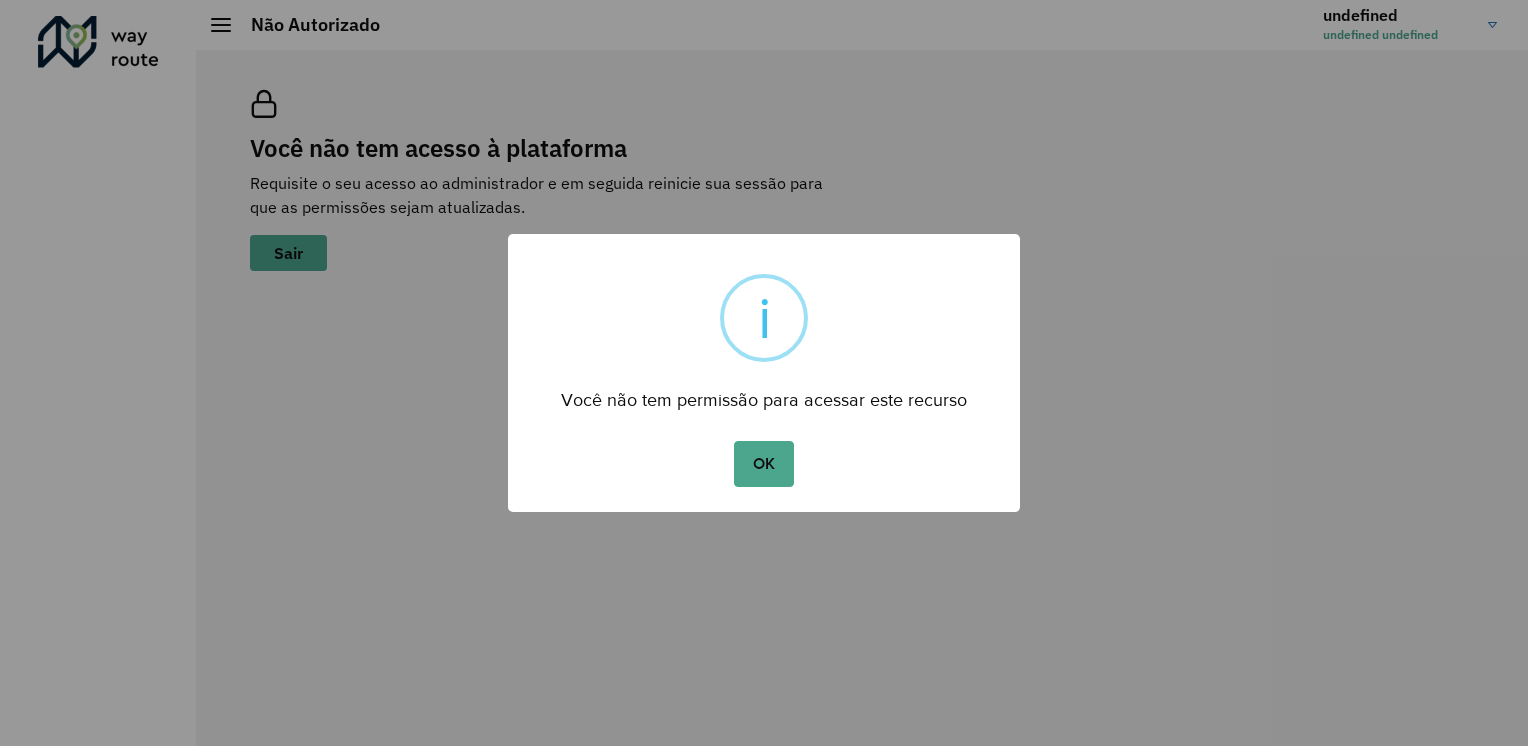 type 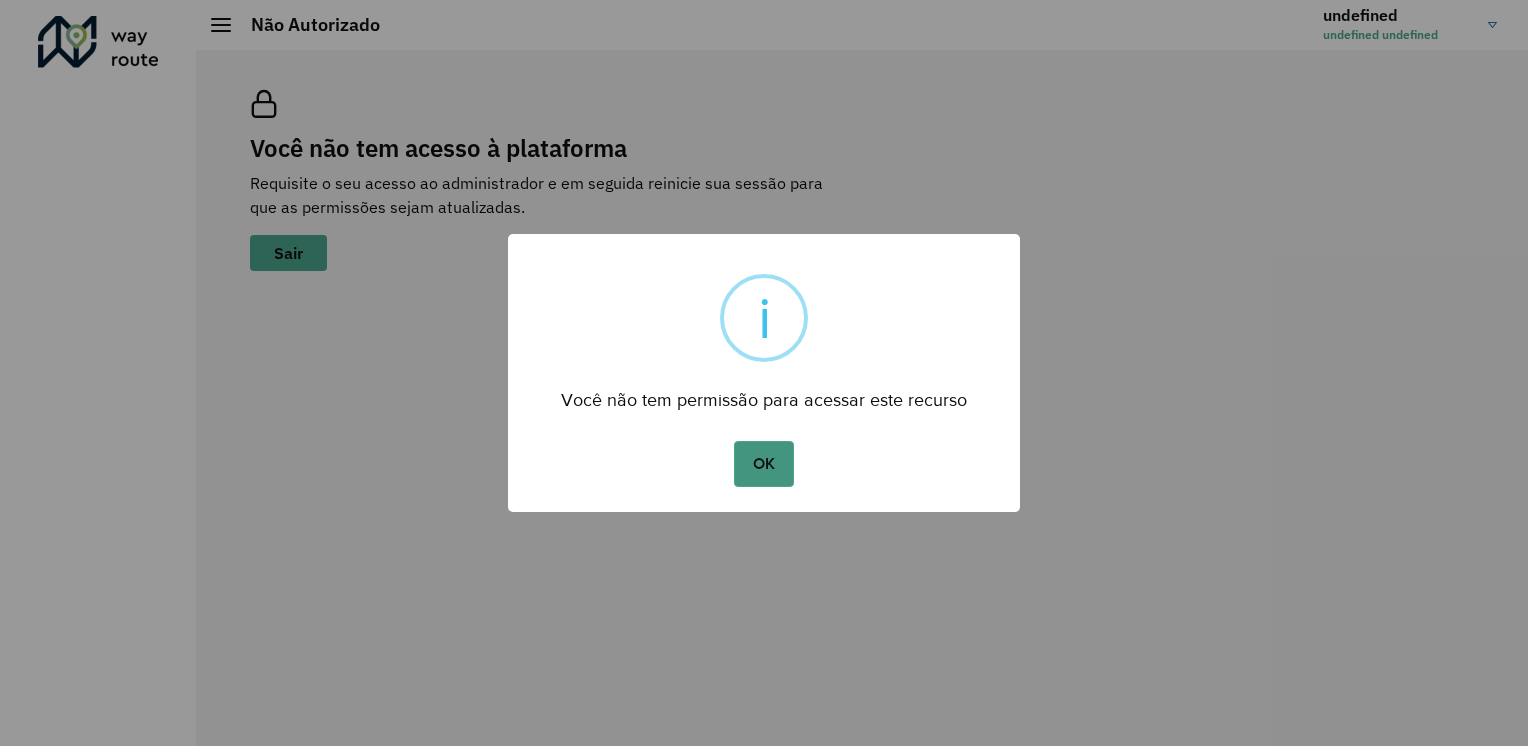 drag, startPoint x: 1126, startPoint y: 440, endPoint x: 772, endPoint y: 470, distance: 355.26892 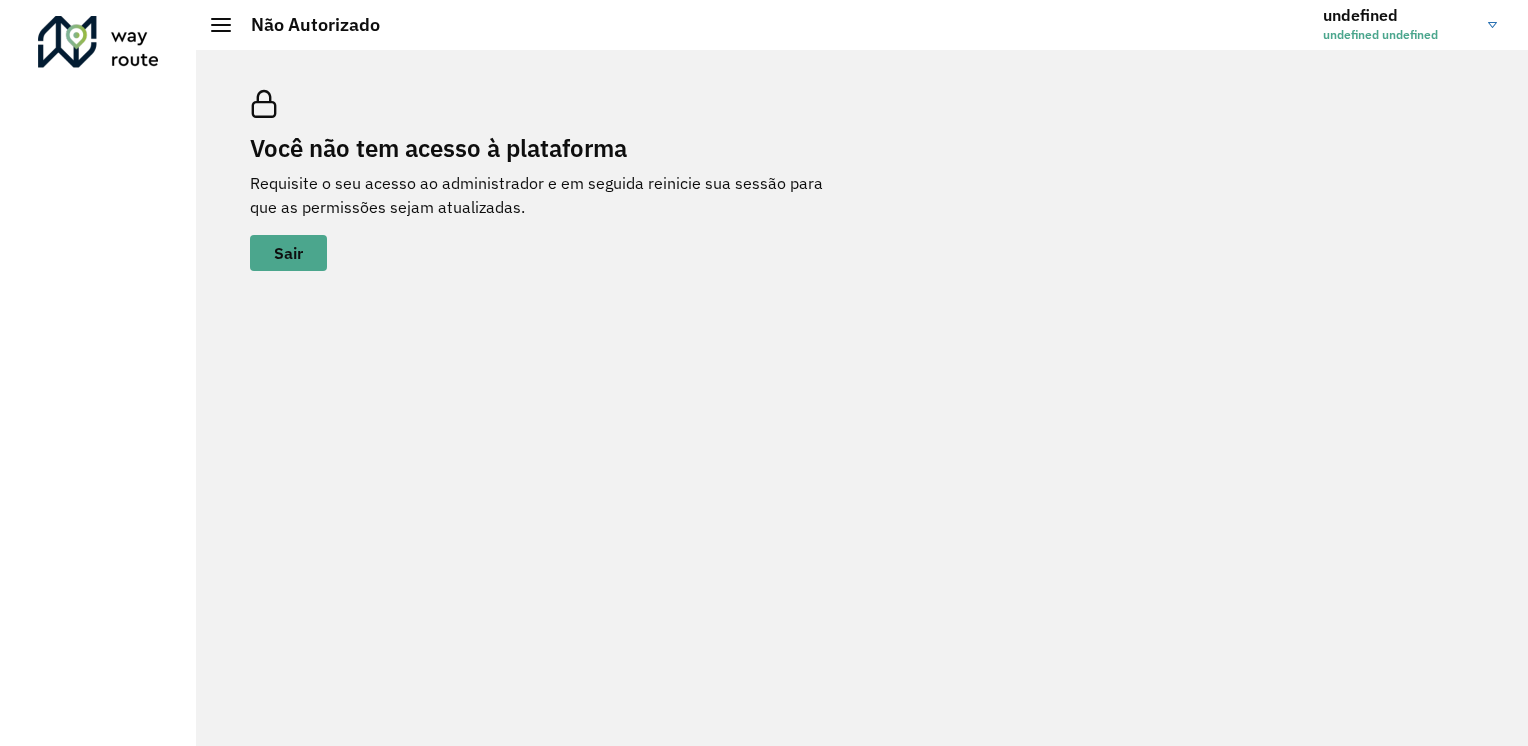 click 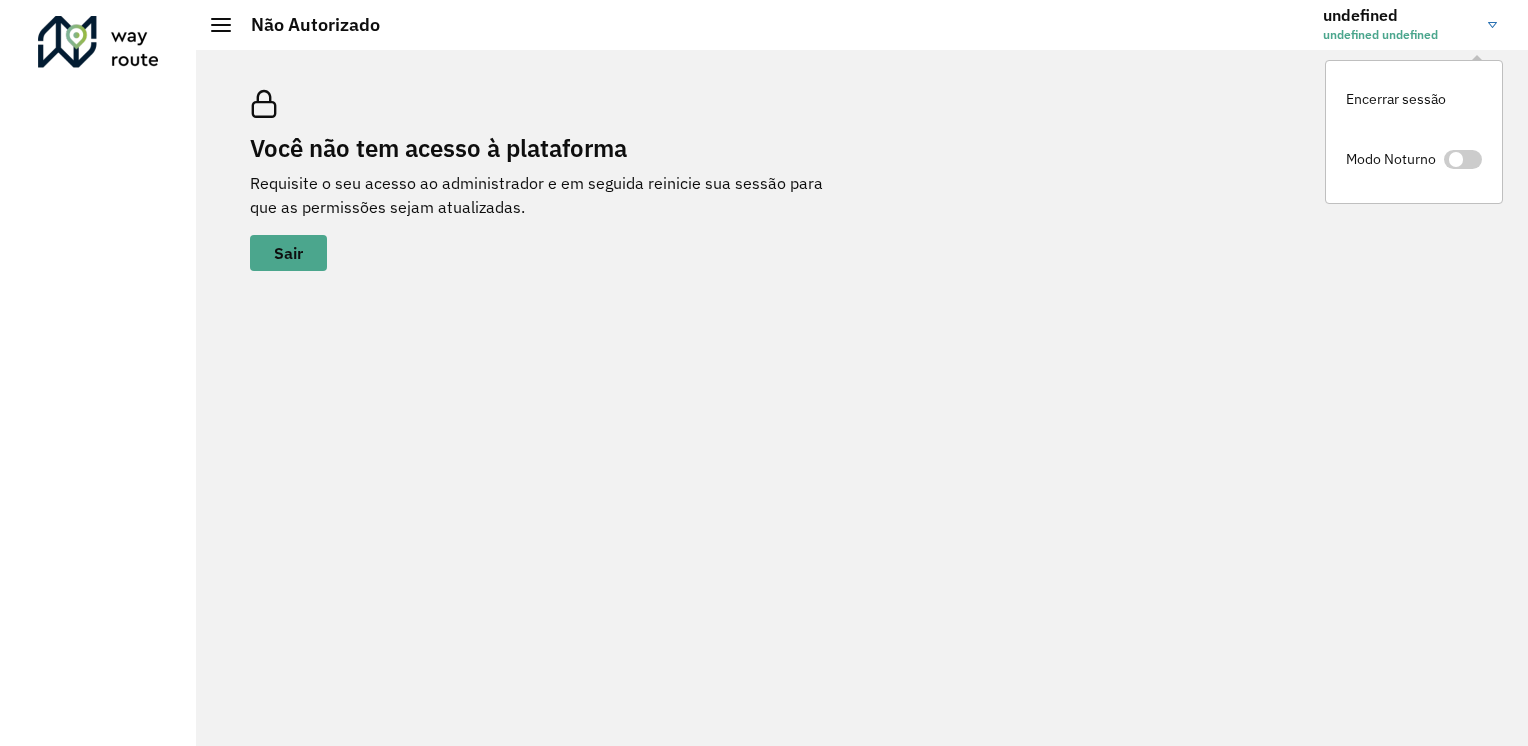 click 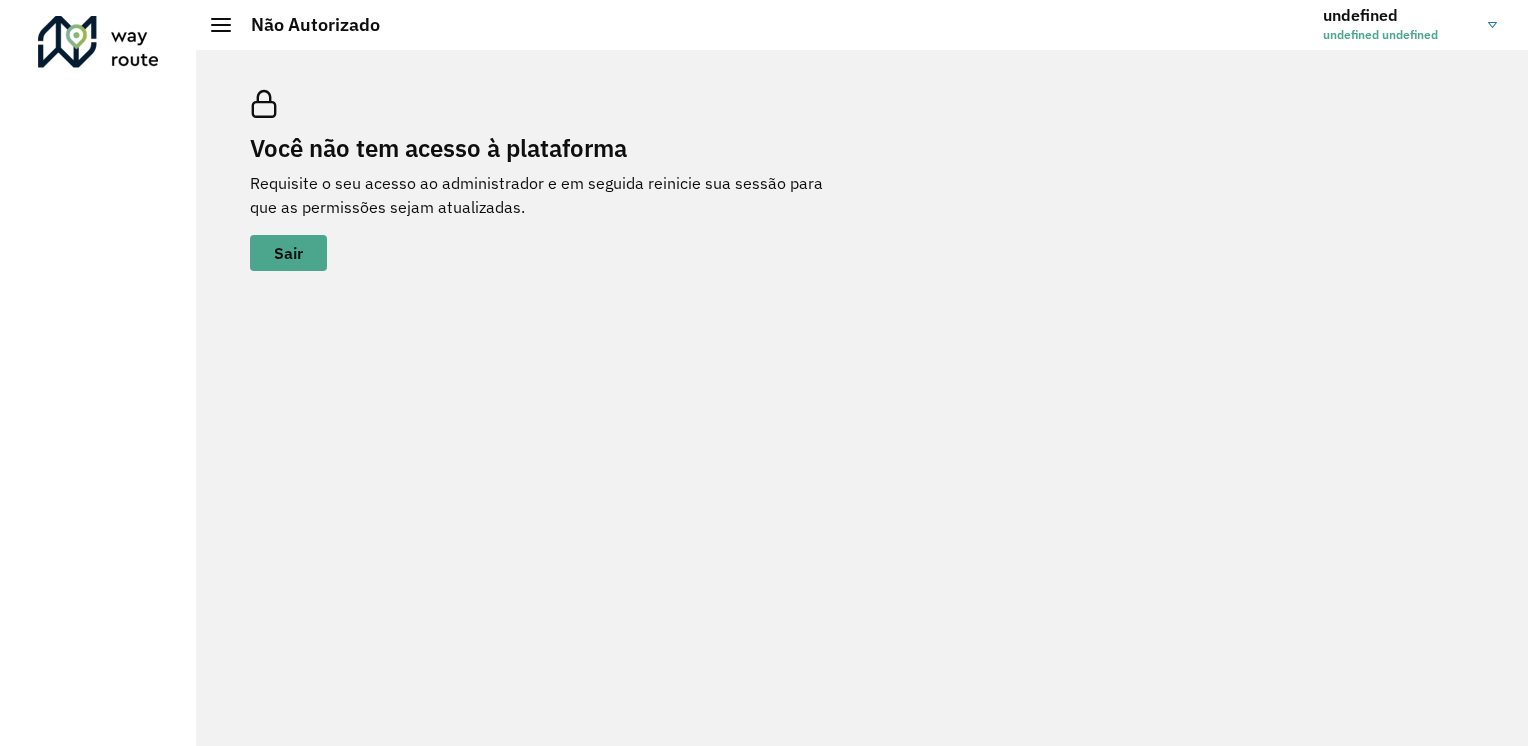 click on "undefined undefined" 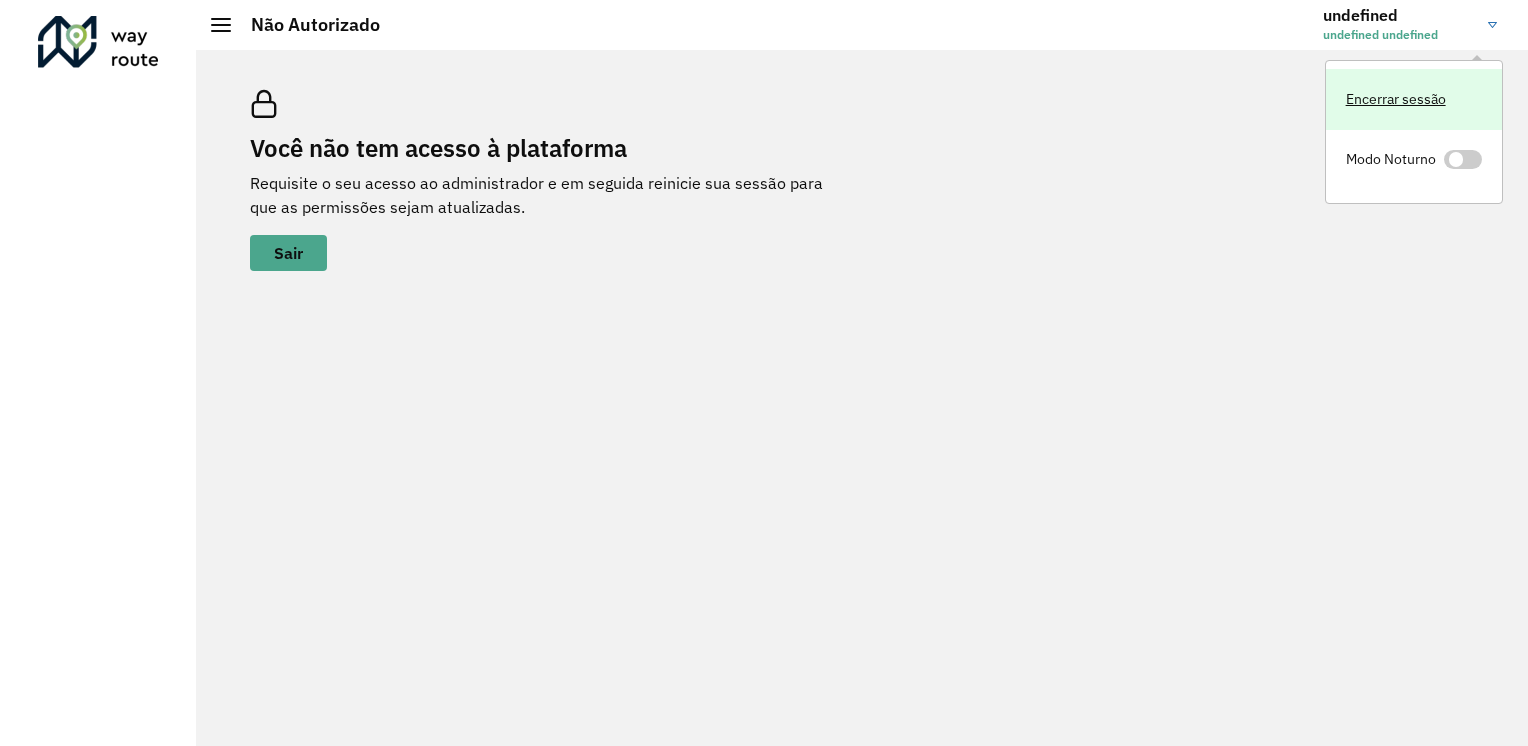 click on "Encerrar sessão" 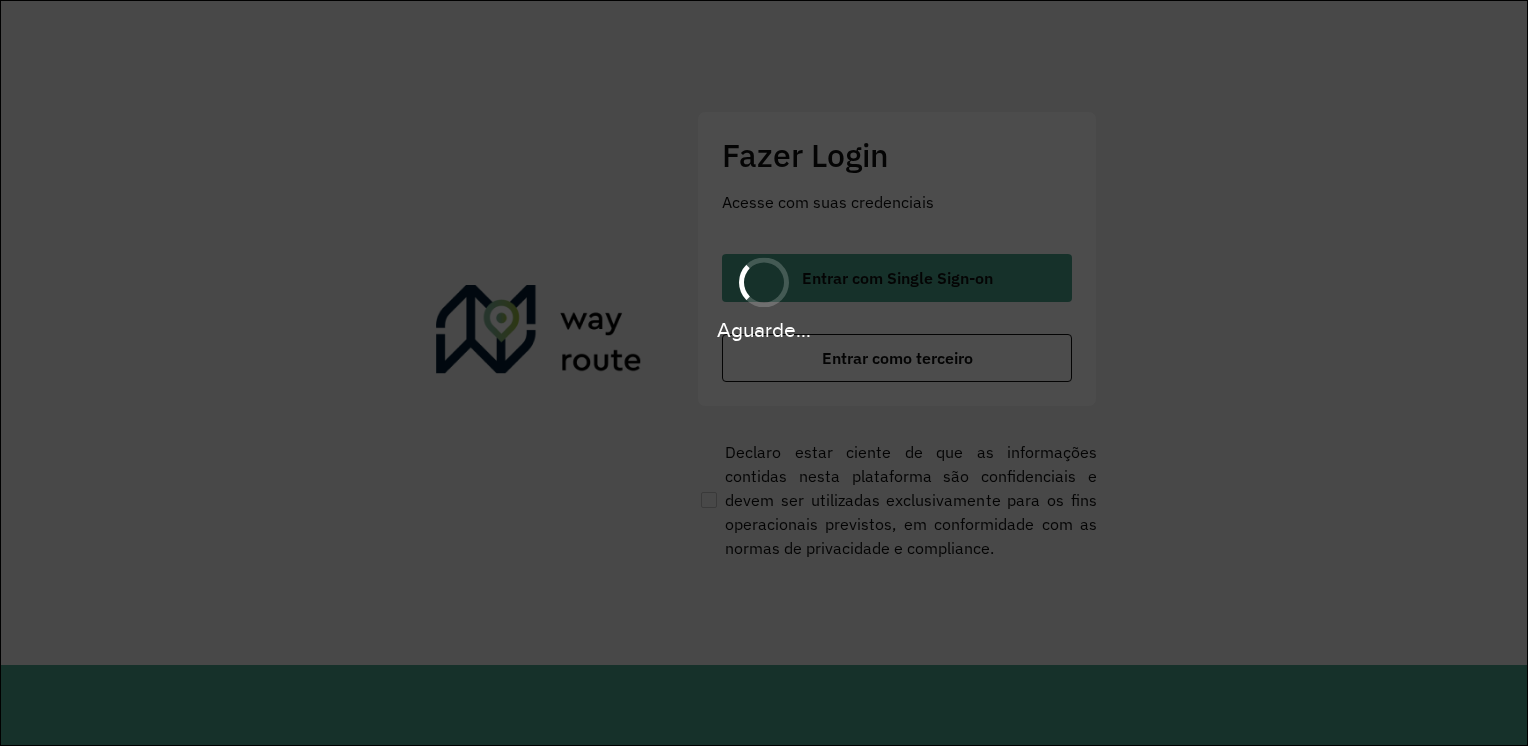 scroll, scrollTop: 0, scrollLeft: 0, axis: both 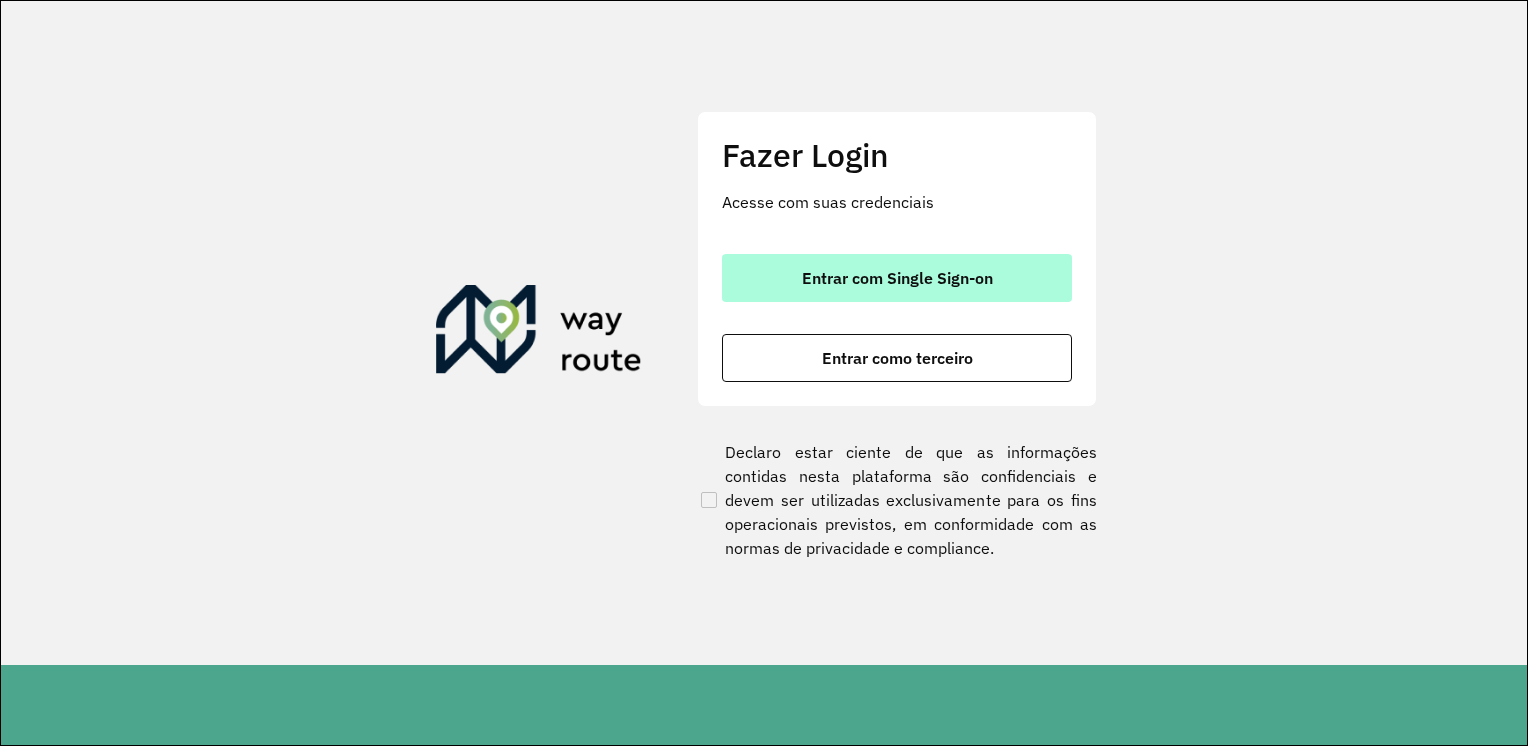 click on "Entrar com Single Sign-on" at bounding box center [897, 278] 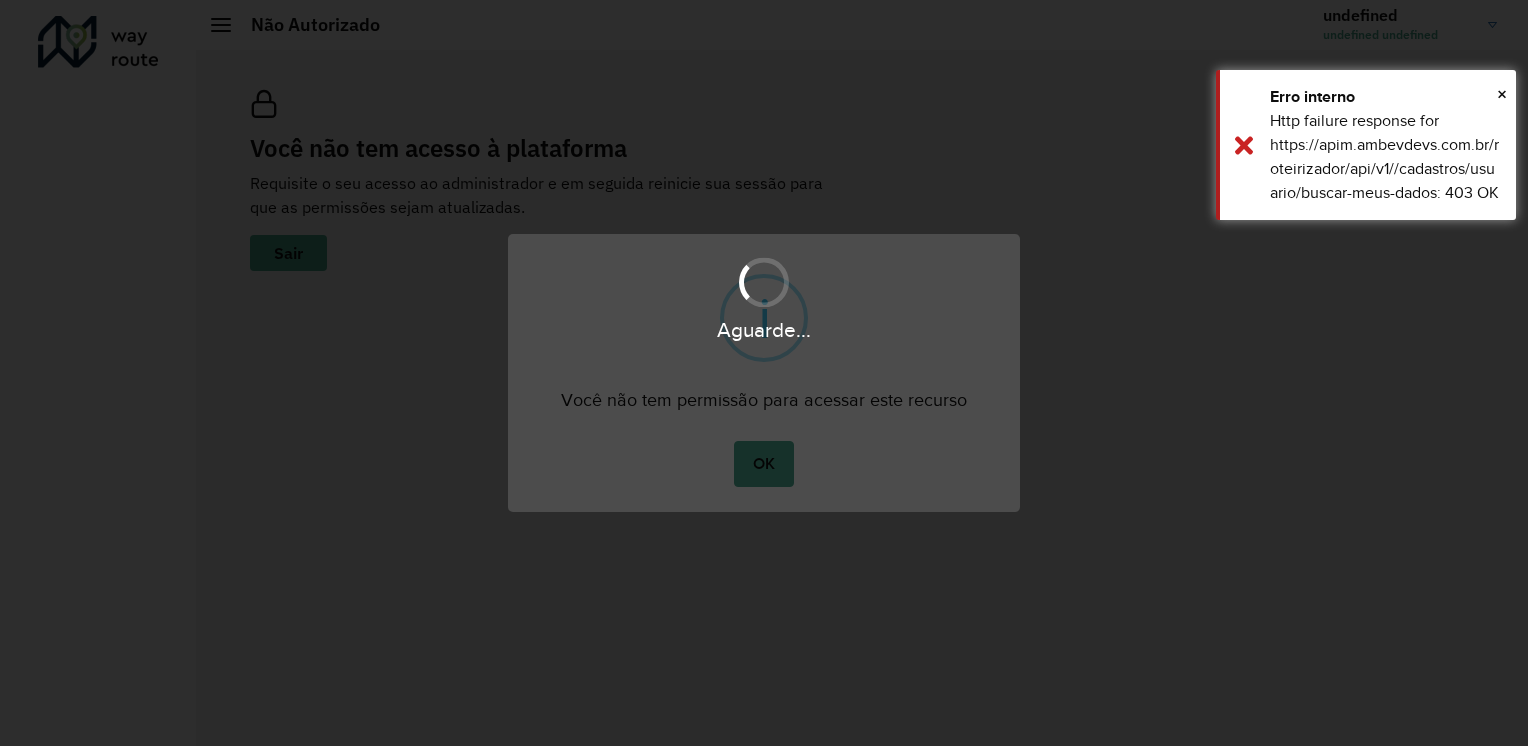 scroll, scrollTop: 0, scrollLeft: 0, axis: both 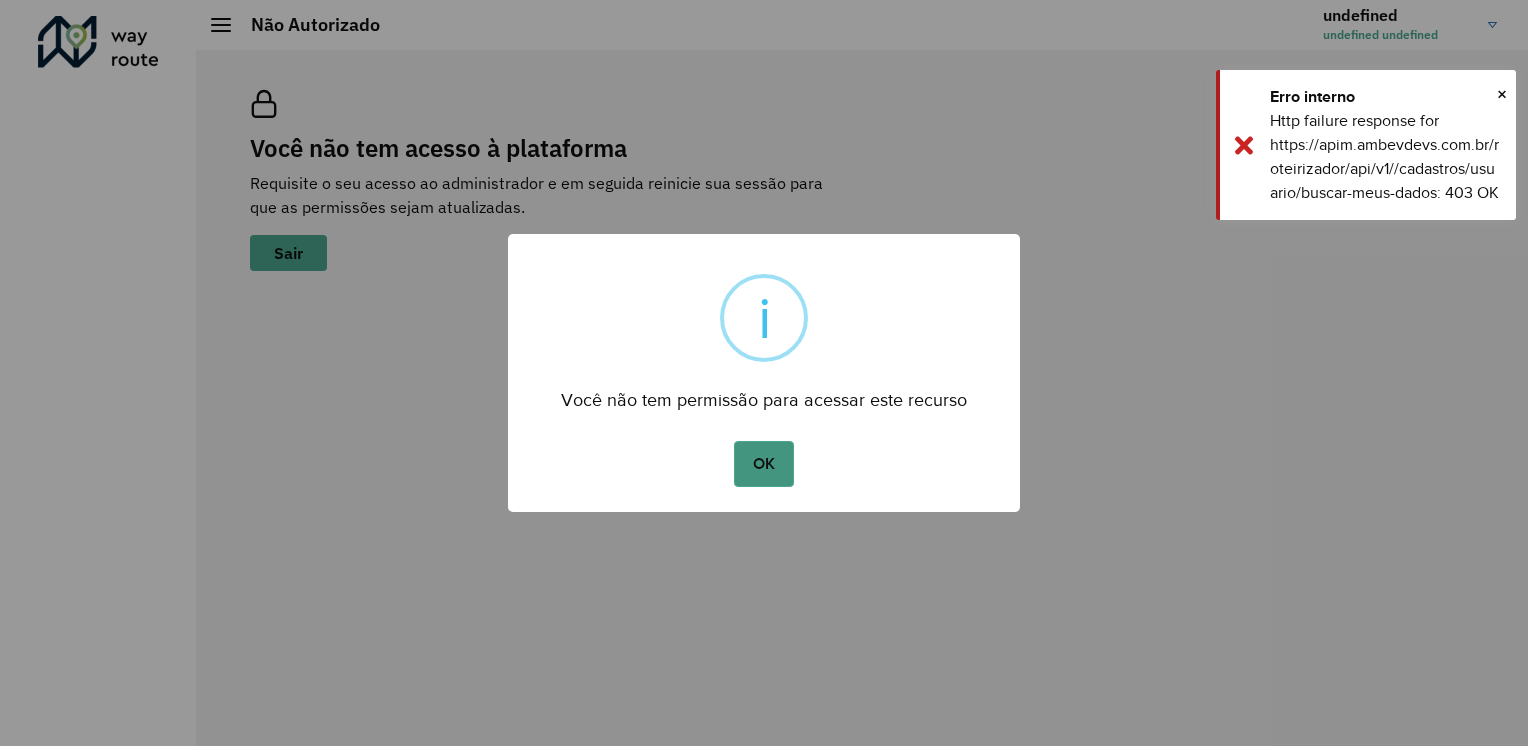 click on "OK" at bounding box center [763, 464] 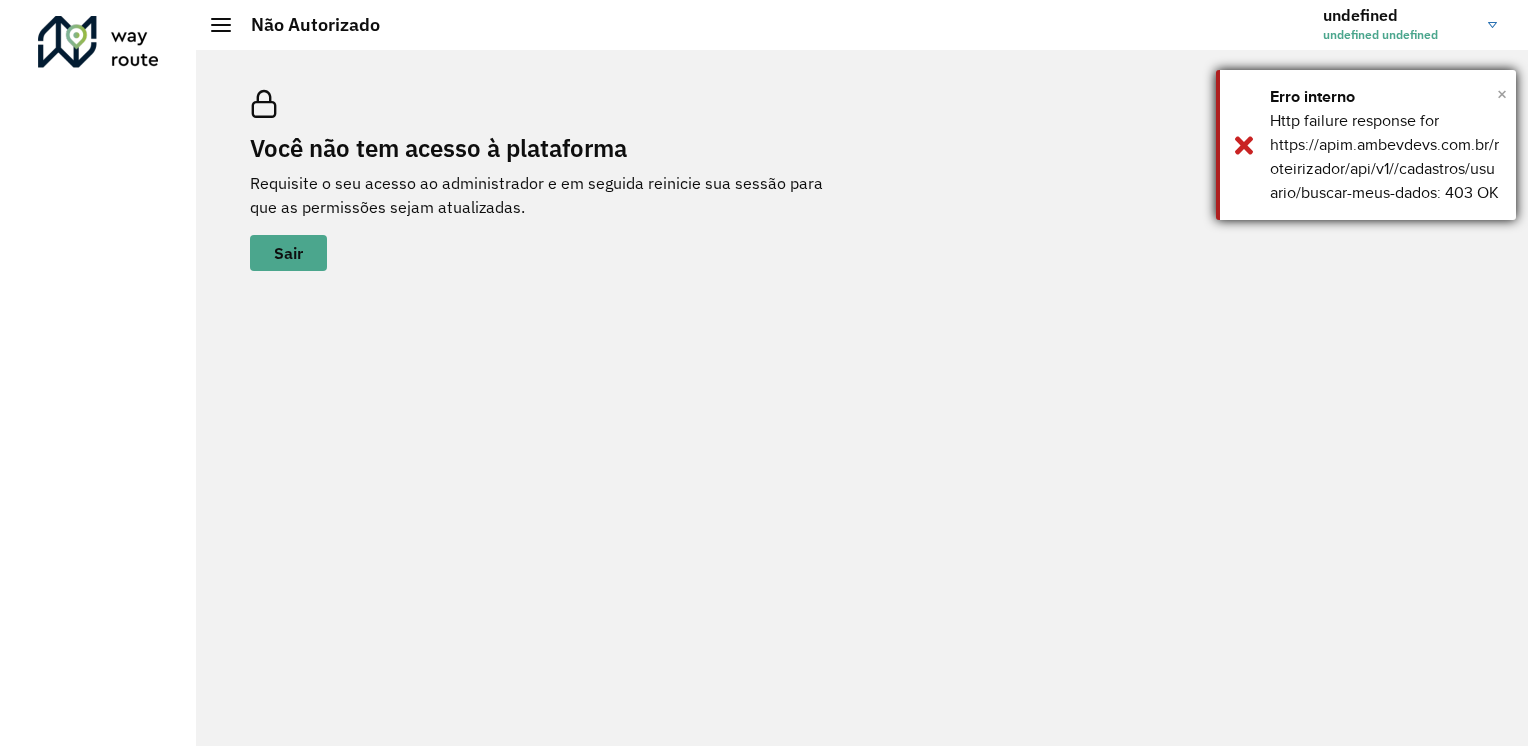 click on "×" at bounding box center (1502, 94) 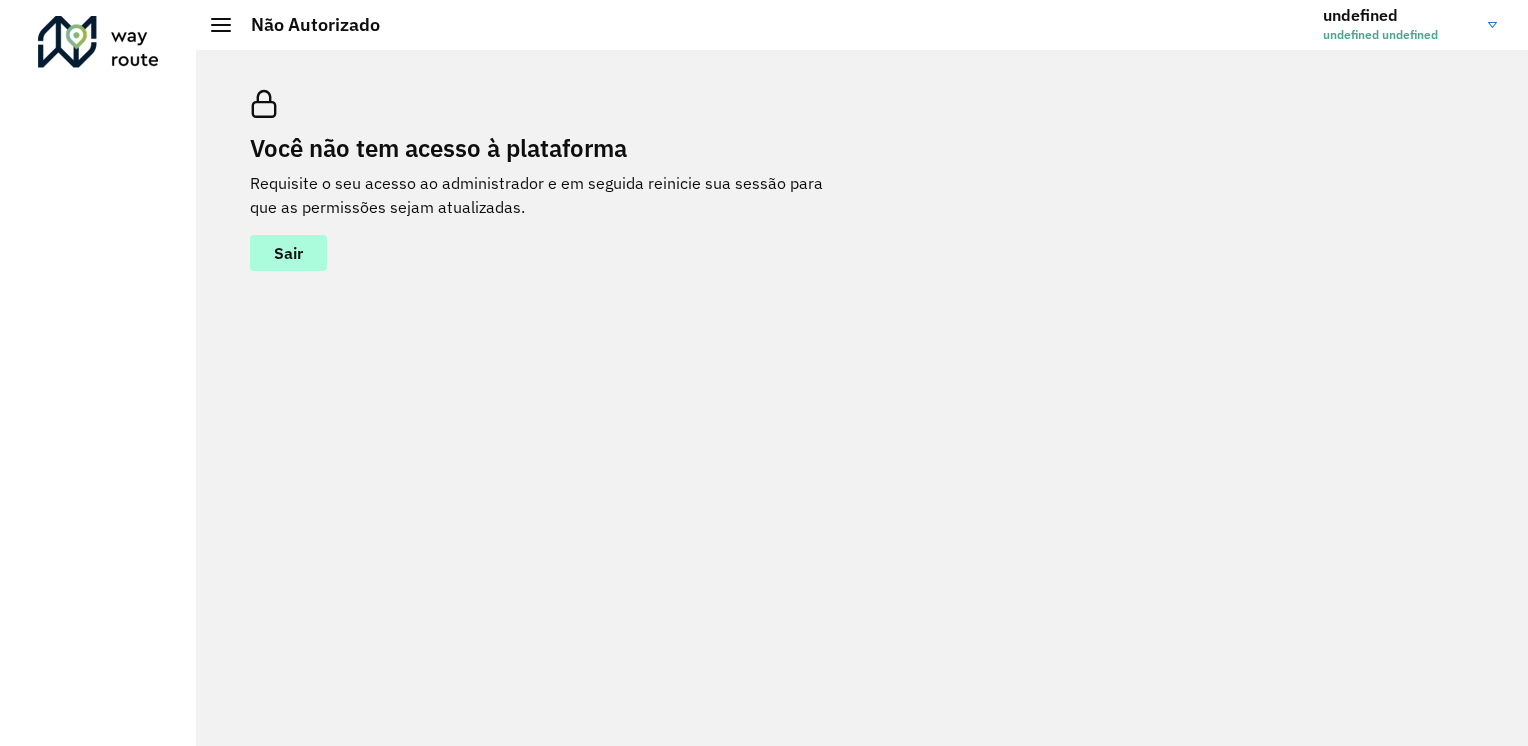 click on "Sair" at bounding box center (288, 253) 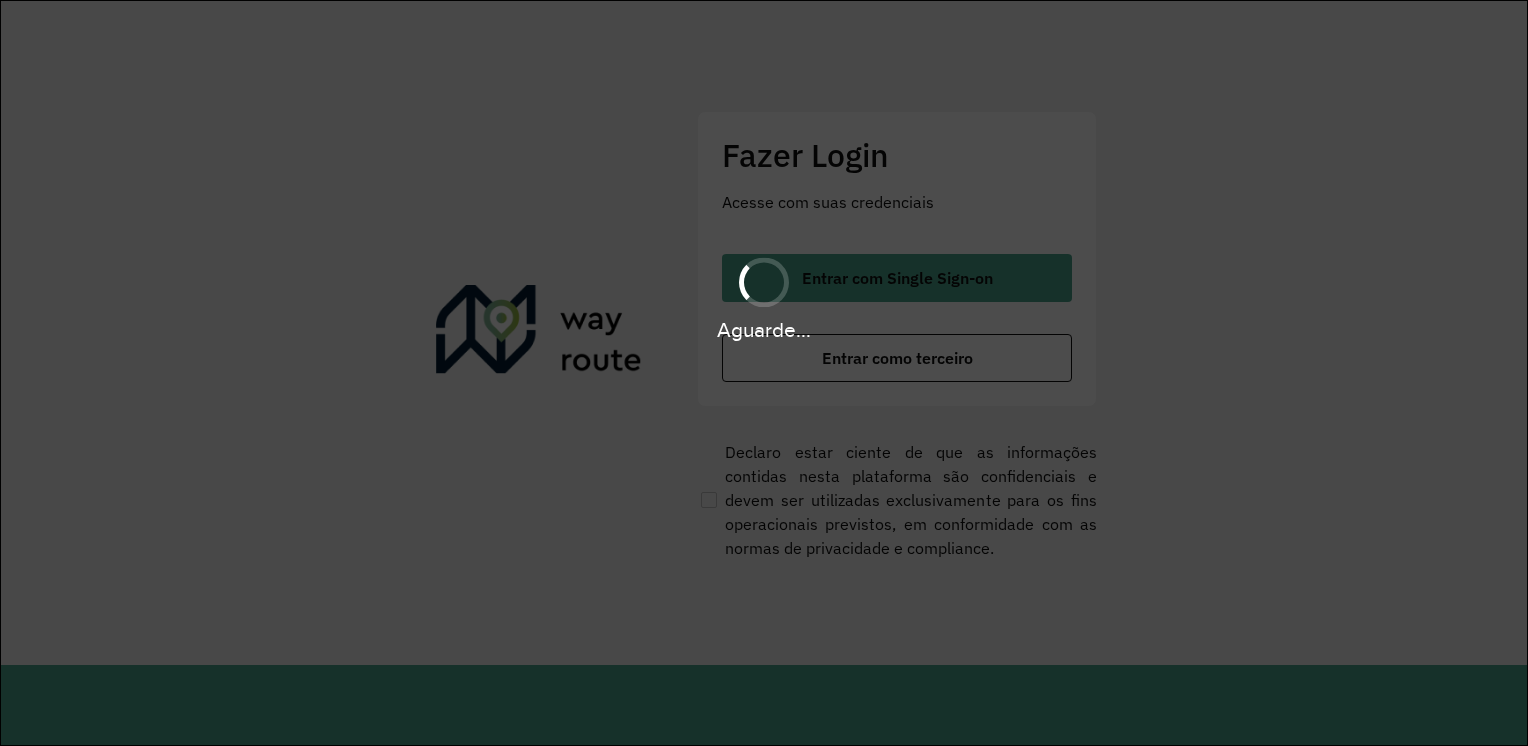 scroll, scrollTop: 0, scrollLeft: 0, axis: both 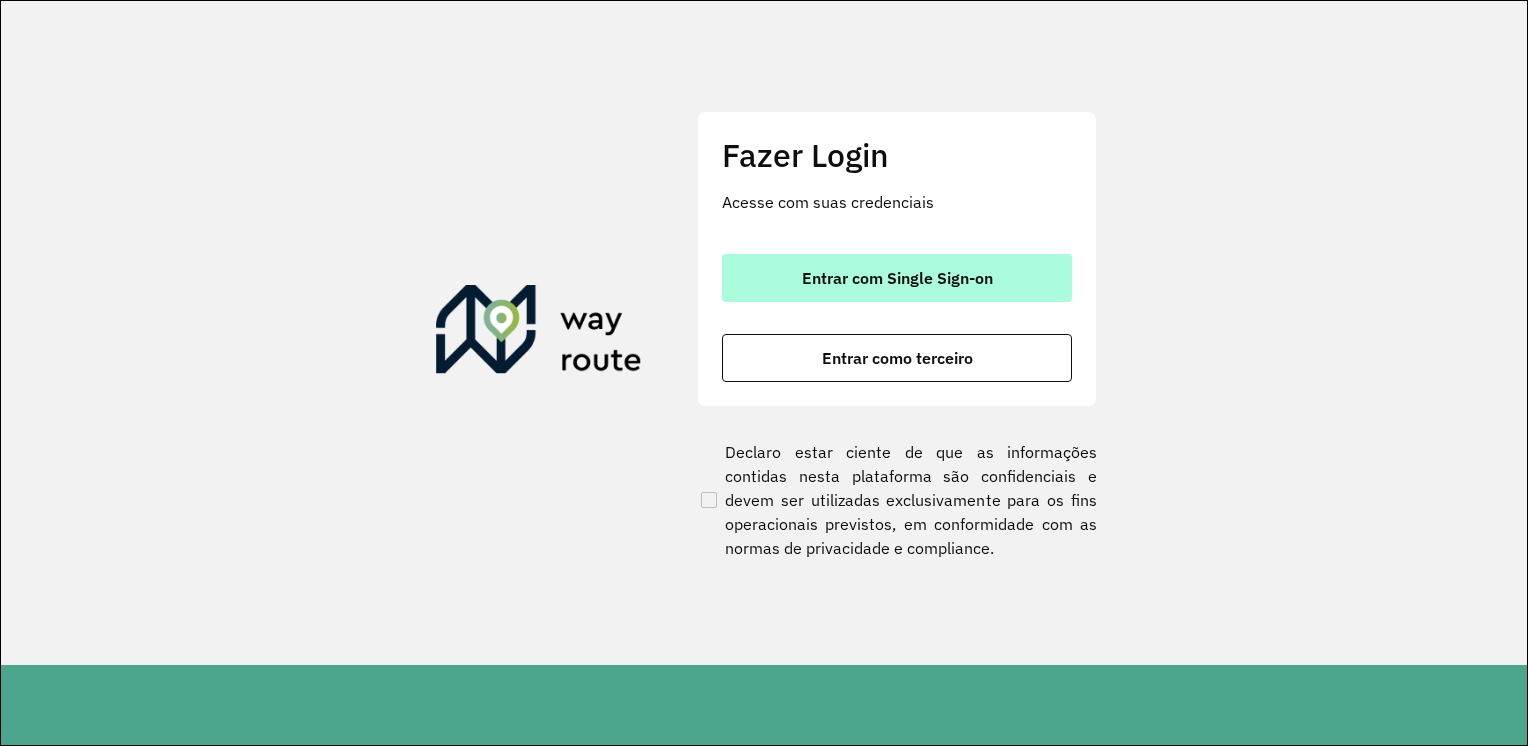 click on "Entrar com Single Sign-on" at bounding box center (897, 278) 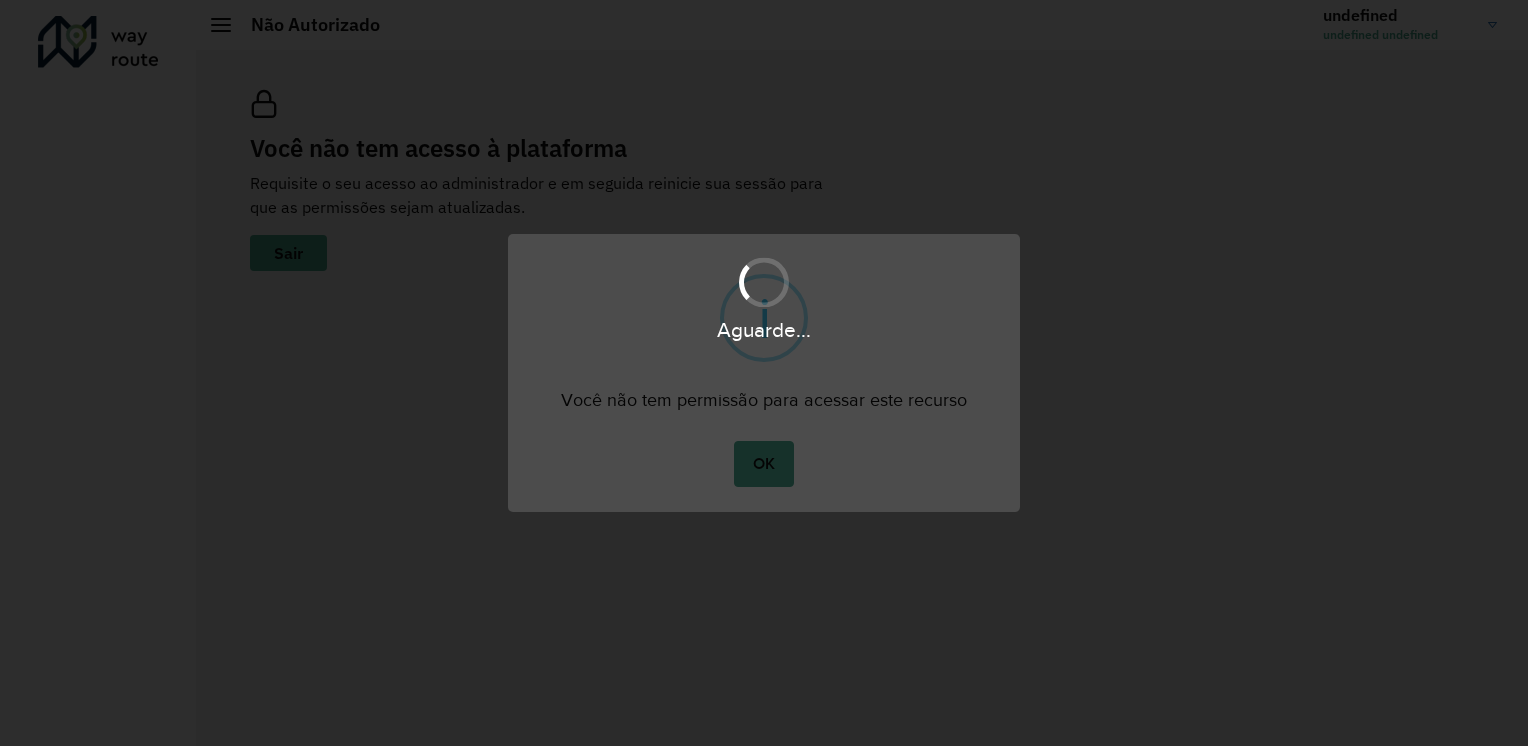 scroll, scrollTop: 0, scrollLeft: 0, axis: both 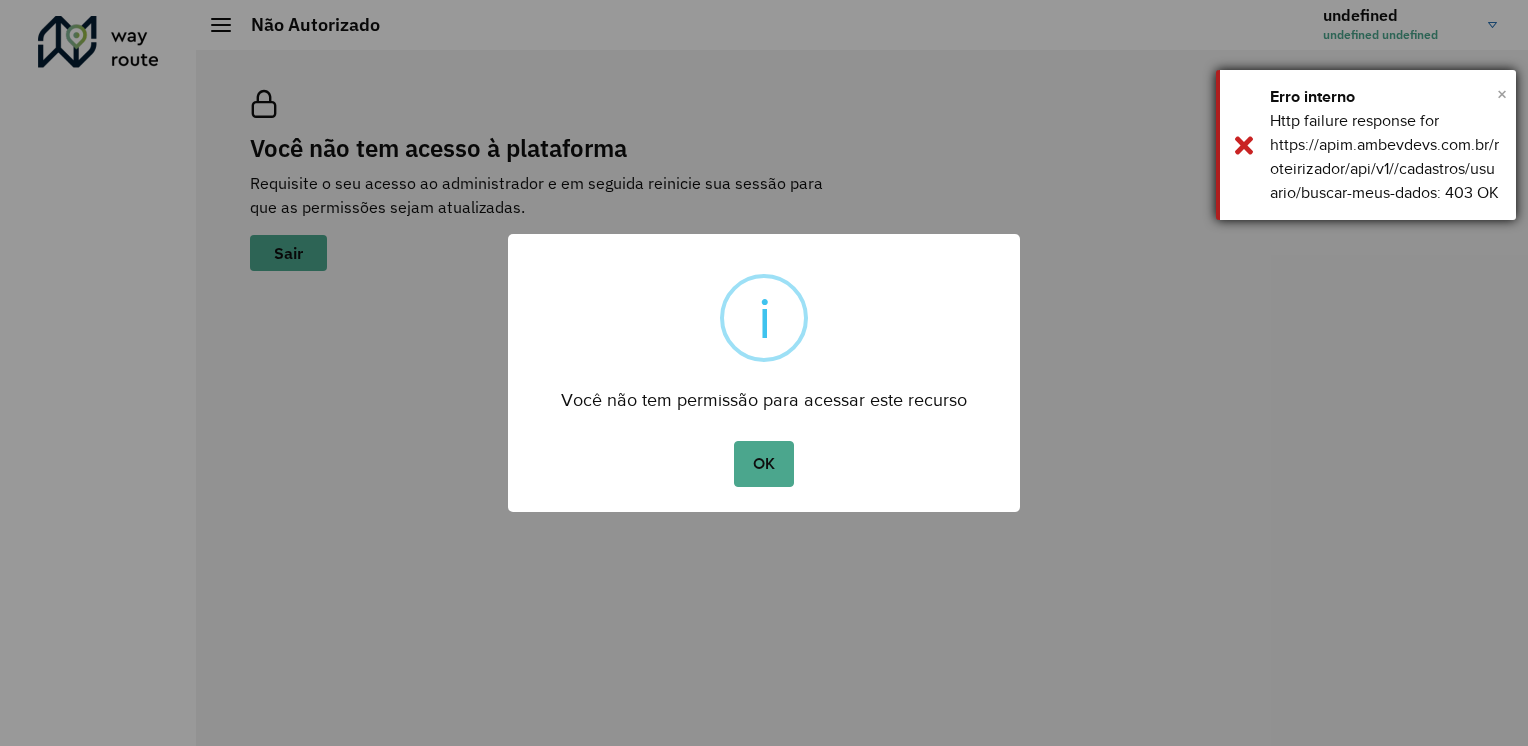 click on "×" at bounding box center [1502, 94] 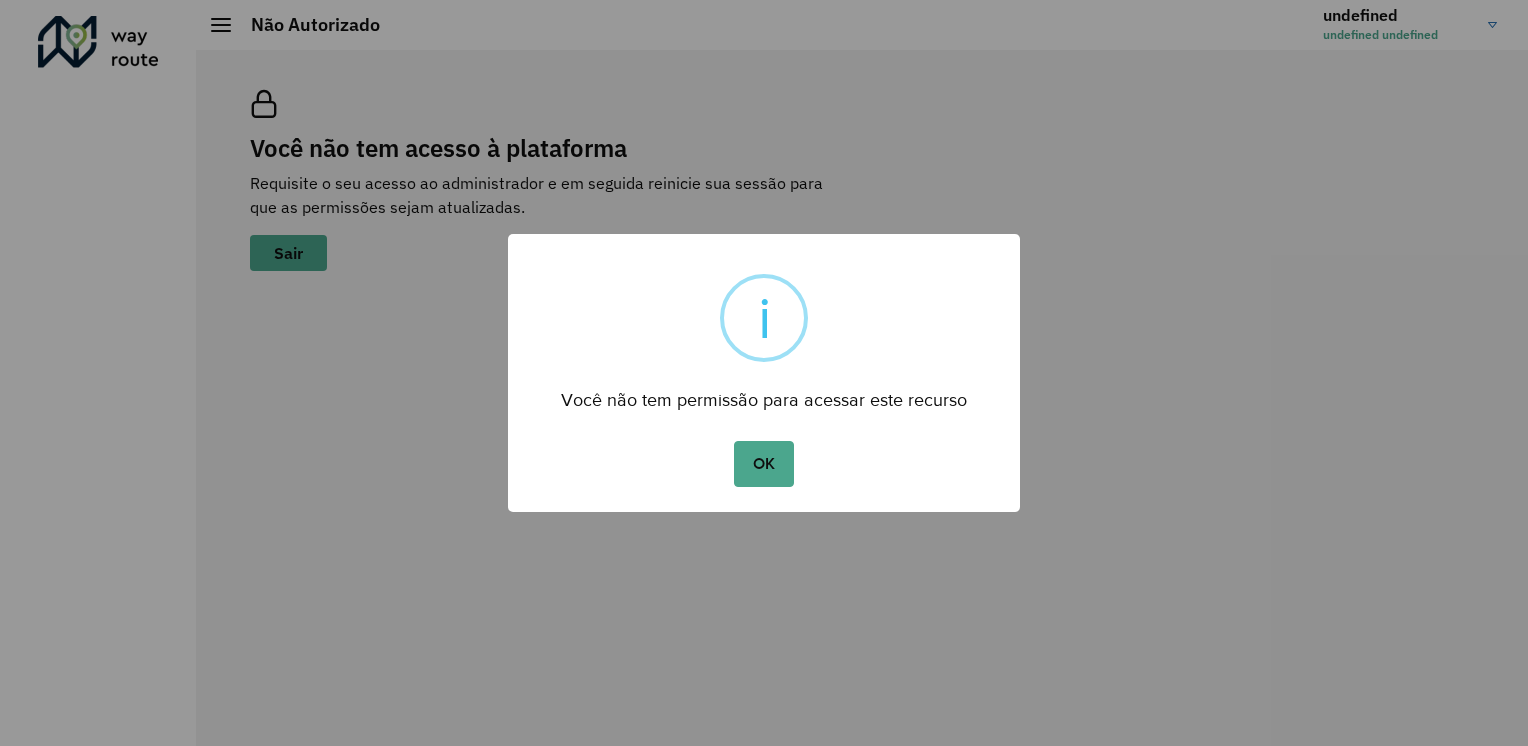 click on "× i Você não tem permissão para acessar este recurso OK No Cancel" at bounding box center (764, 373) 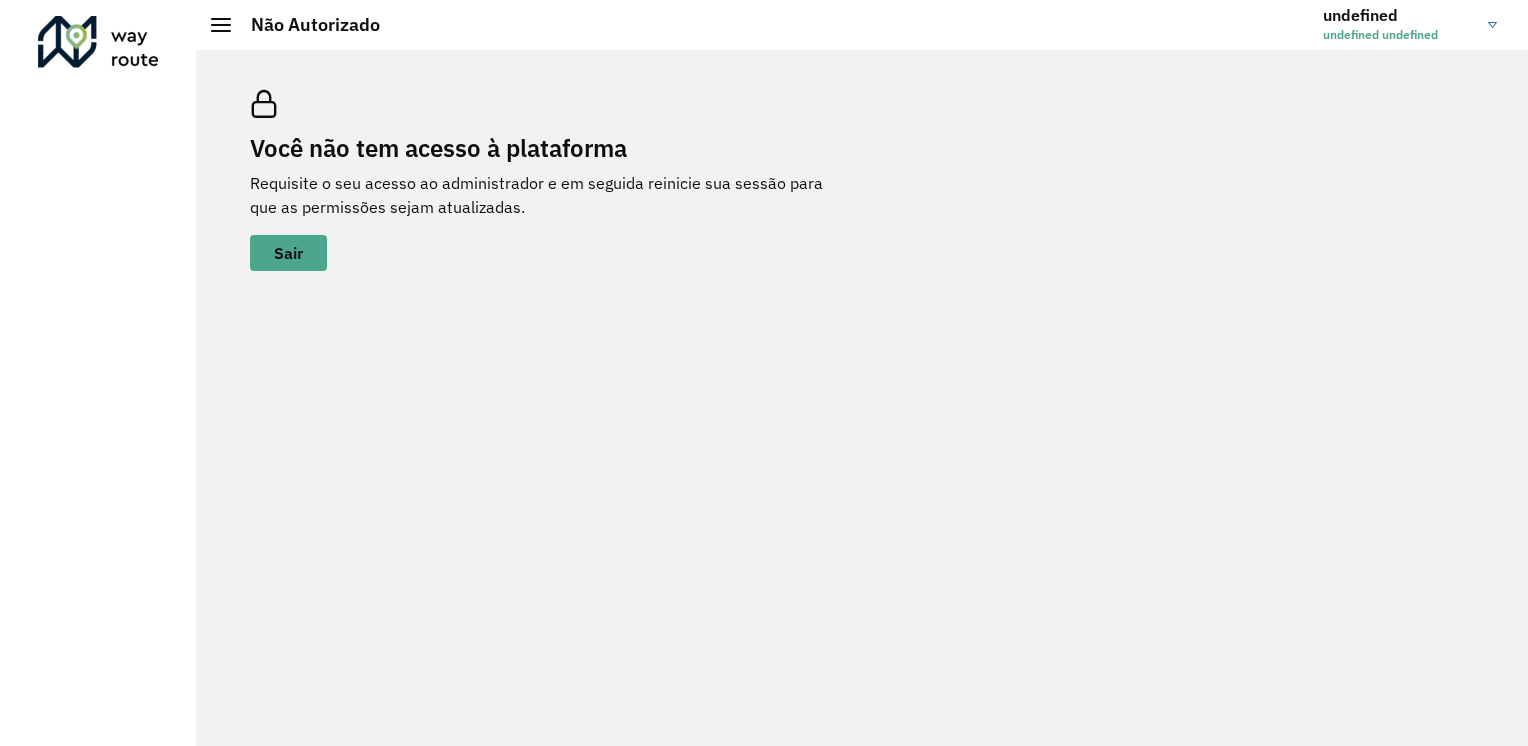 click on "undefined undefined" 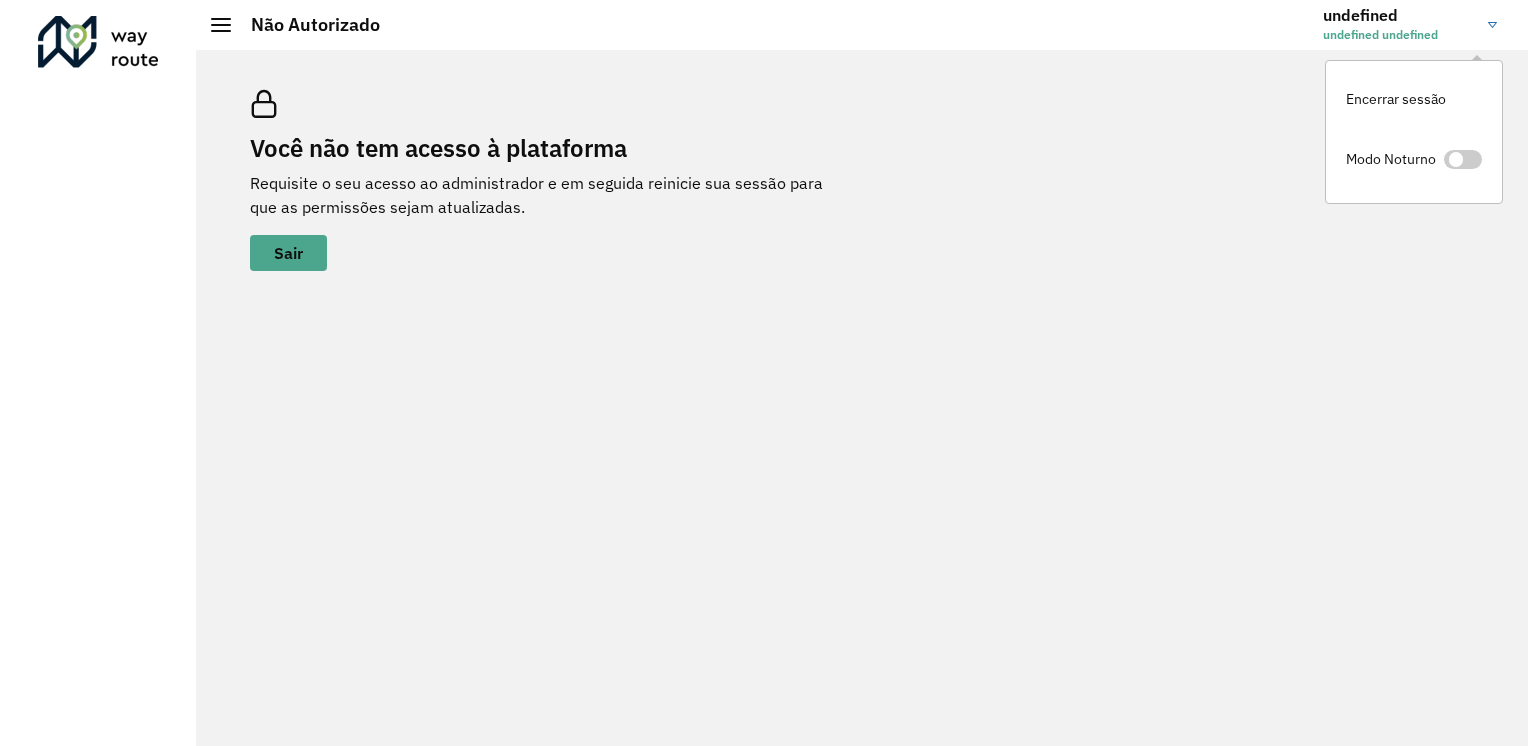 click on "undefined undefined" 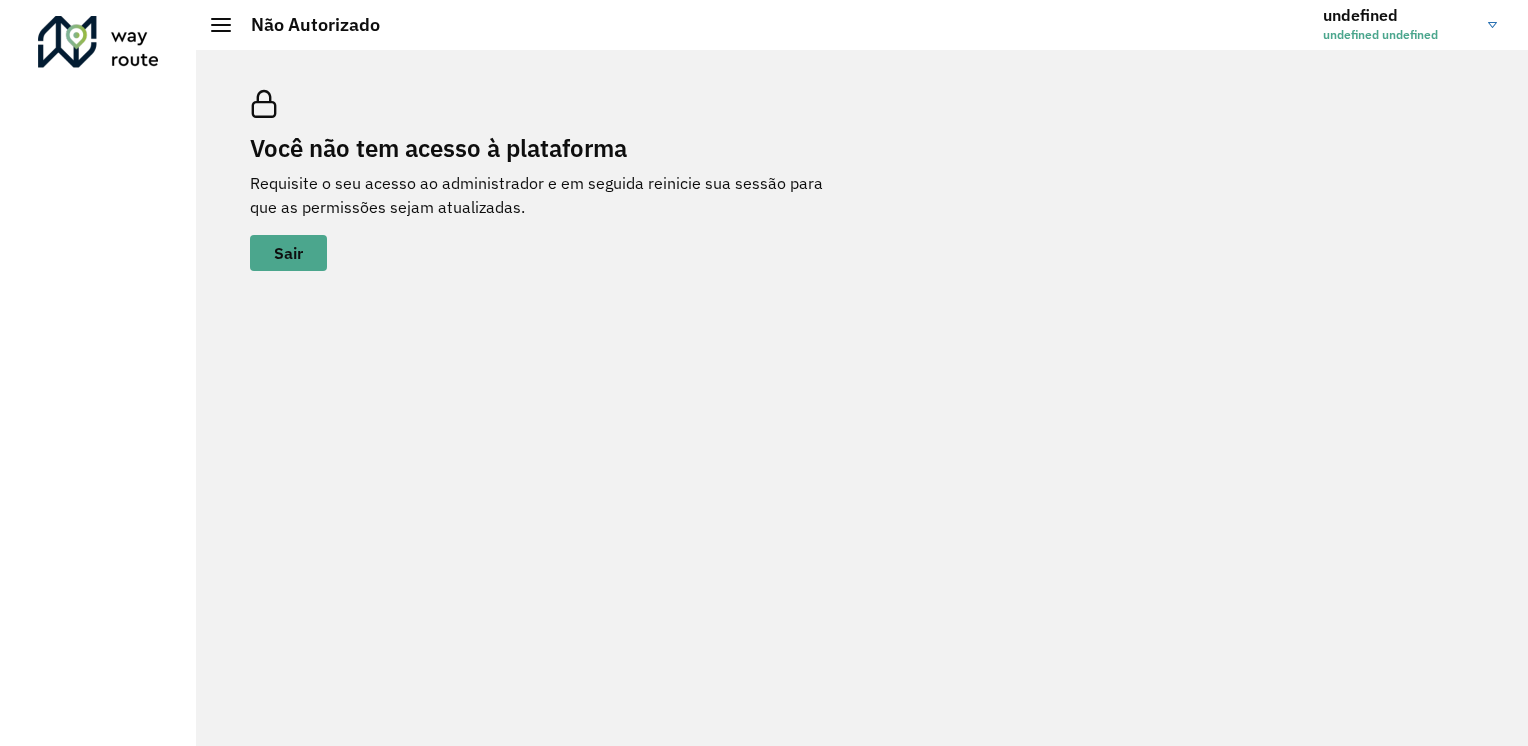 click on "undefined undefined undefined" 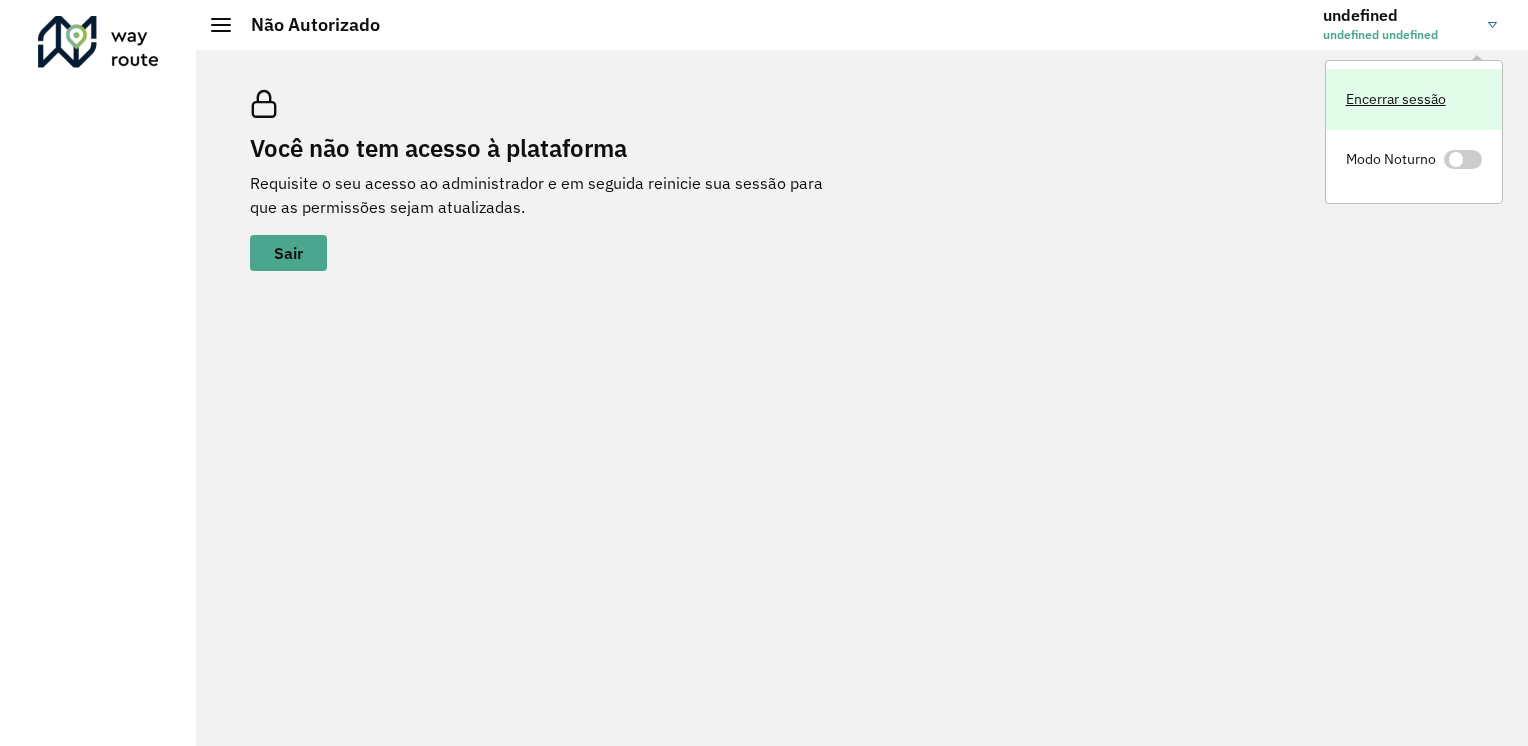 click on "Encerrar sessão" 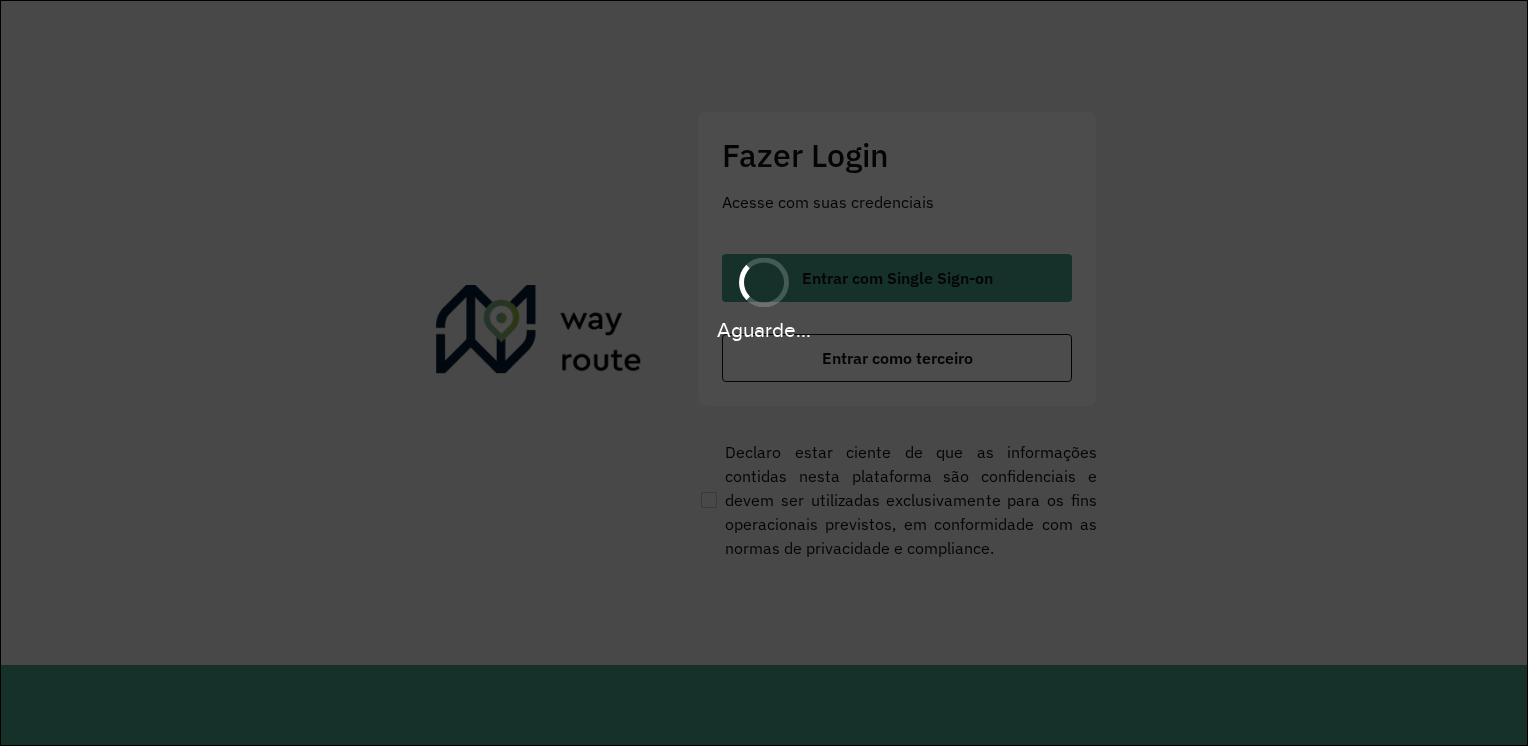 scroll, scrollTop: 0, scrollLeft: 0, axis: both 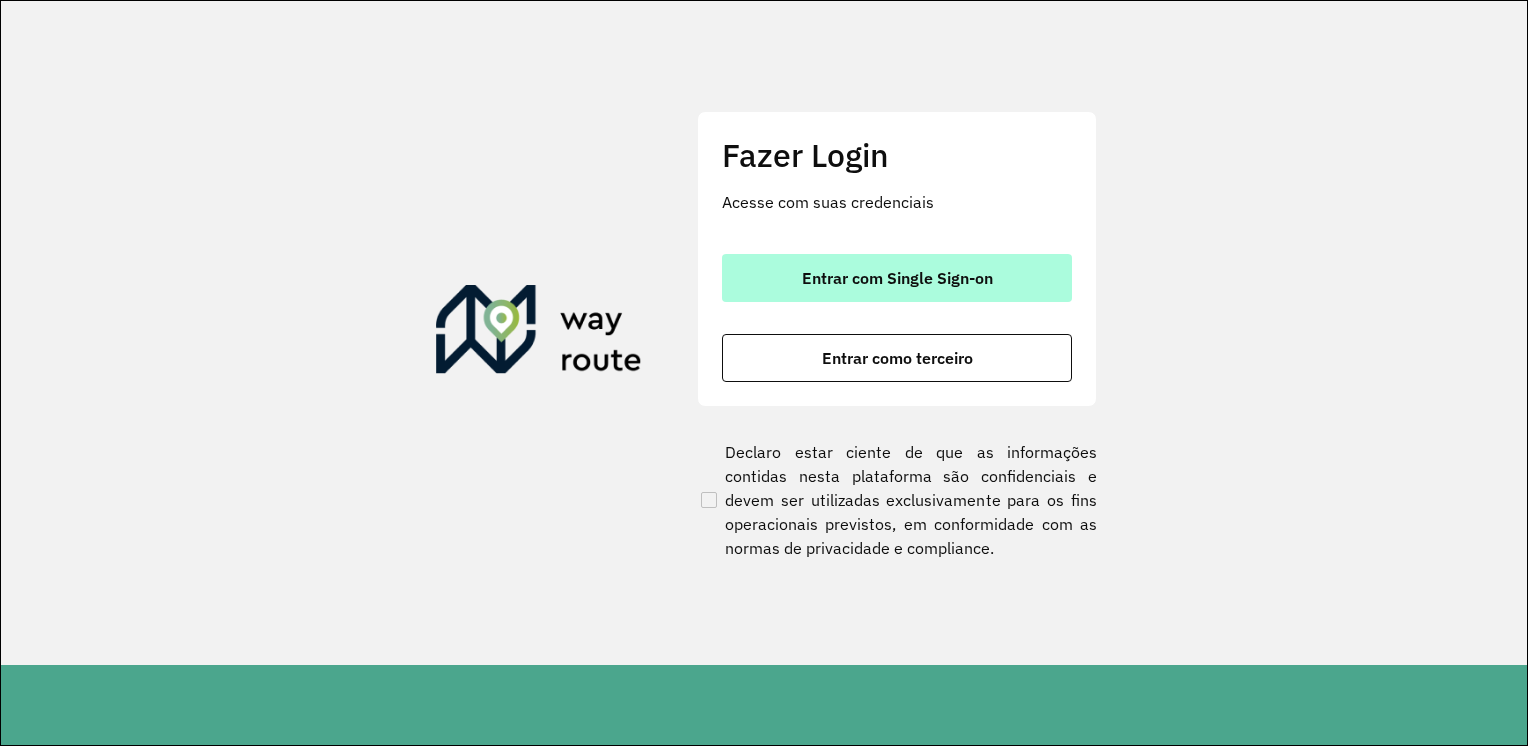 click on "Entrar com Single Sign-on" at bounding box center (897, 278) 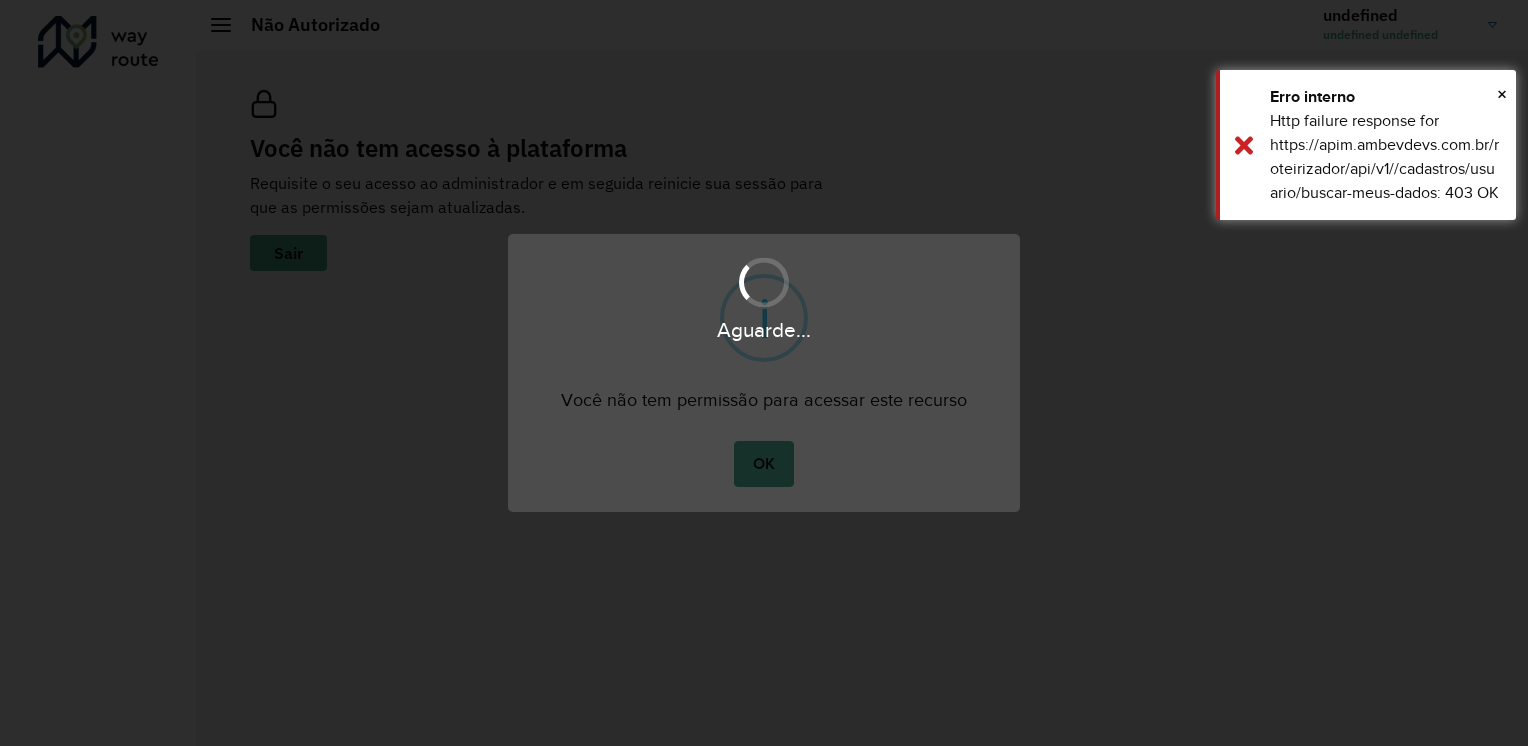 scroll, scrollTop: 0, scrollLeft: 0, axis: both 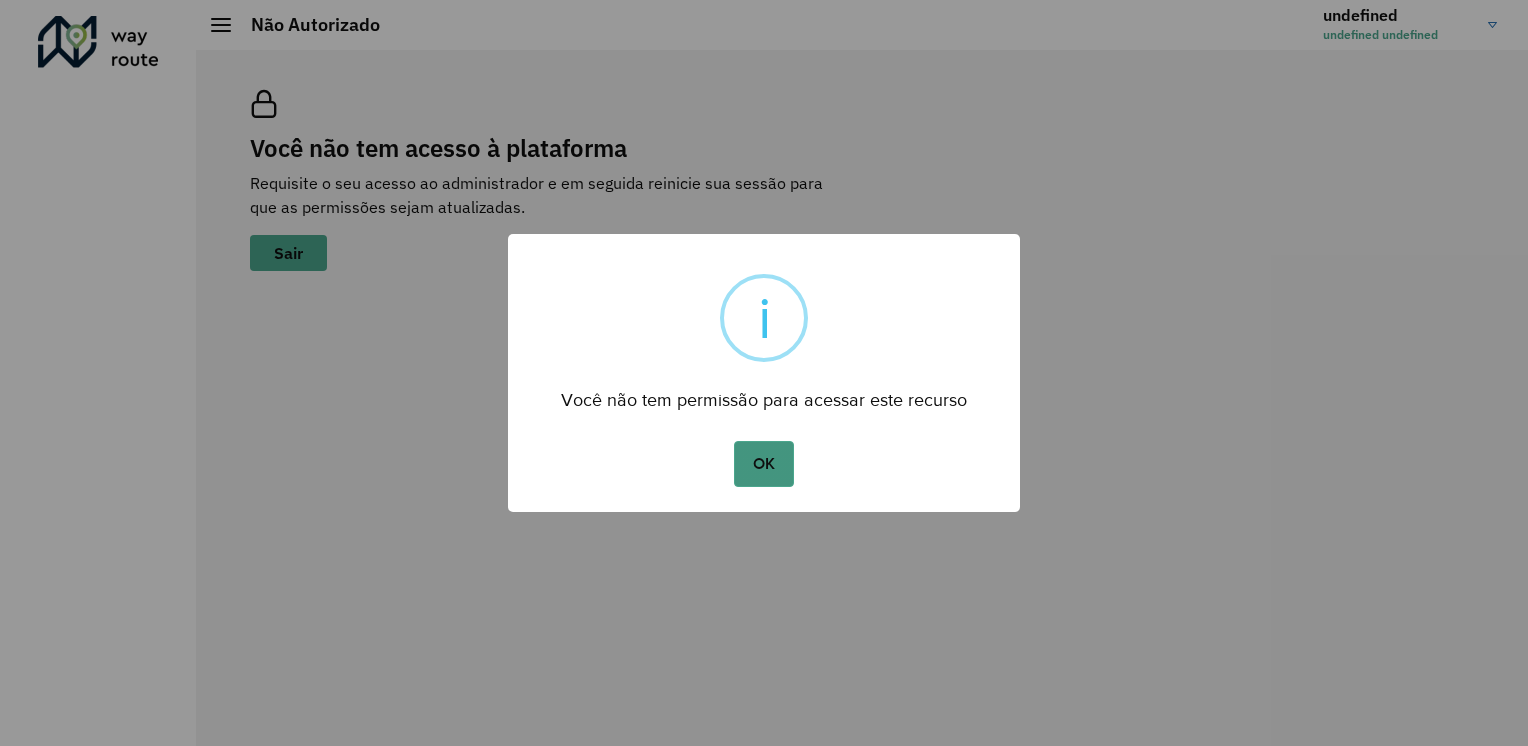 click on "OK" at bounding box center [763, 464] 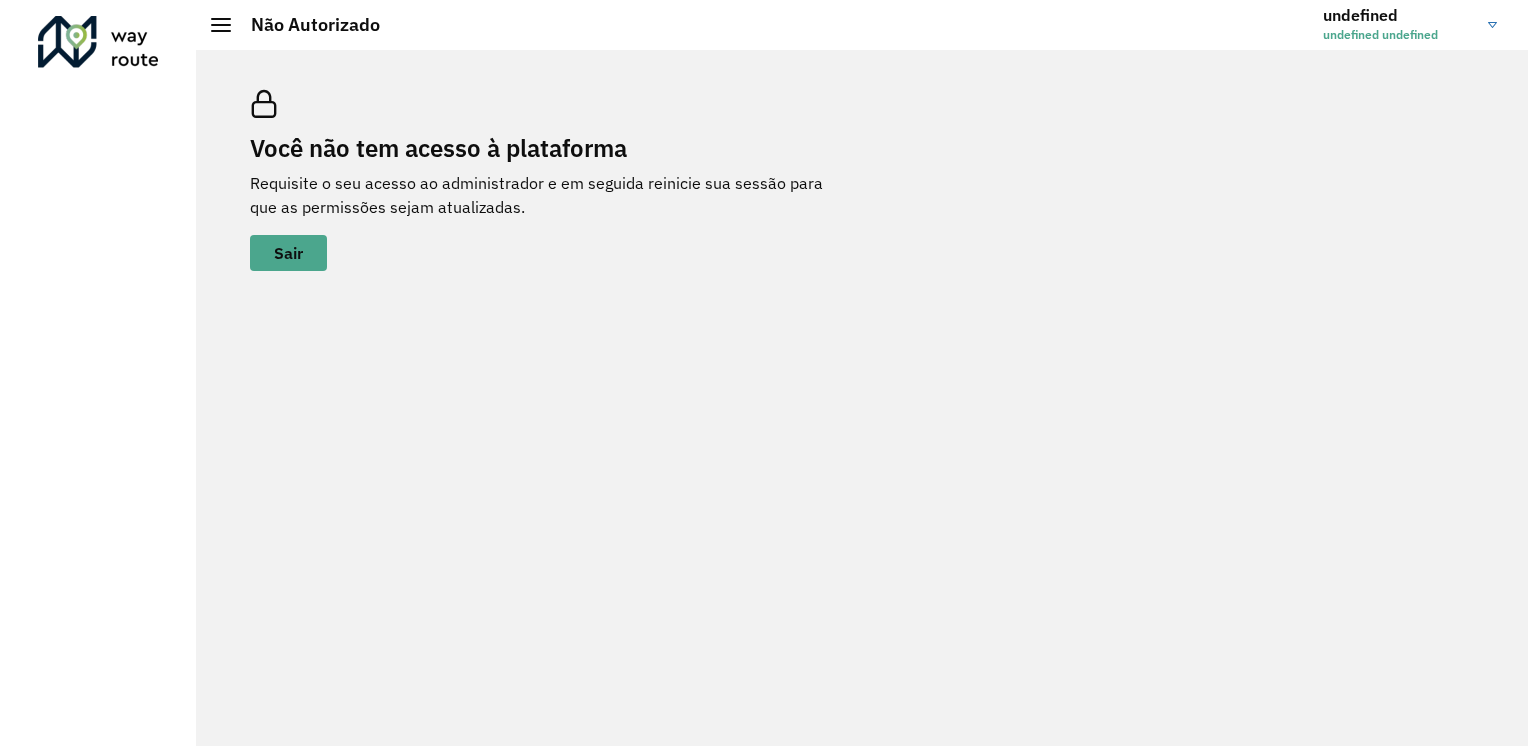 click on "undefined" 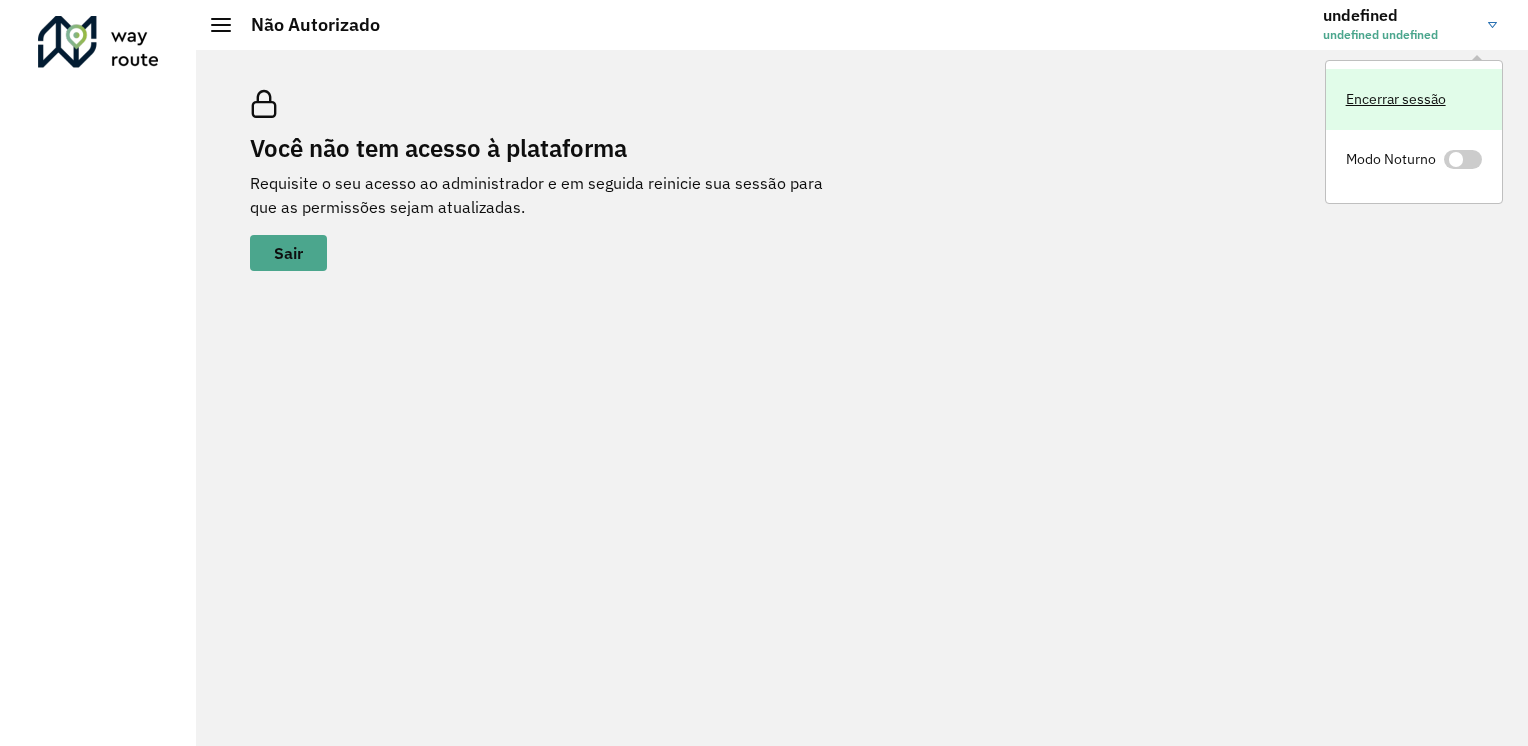 click on "Encerrar sessão" 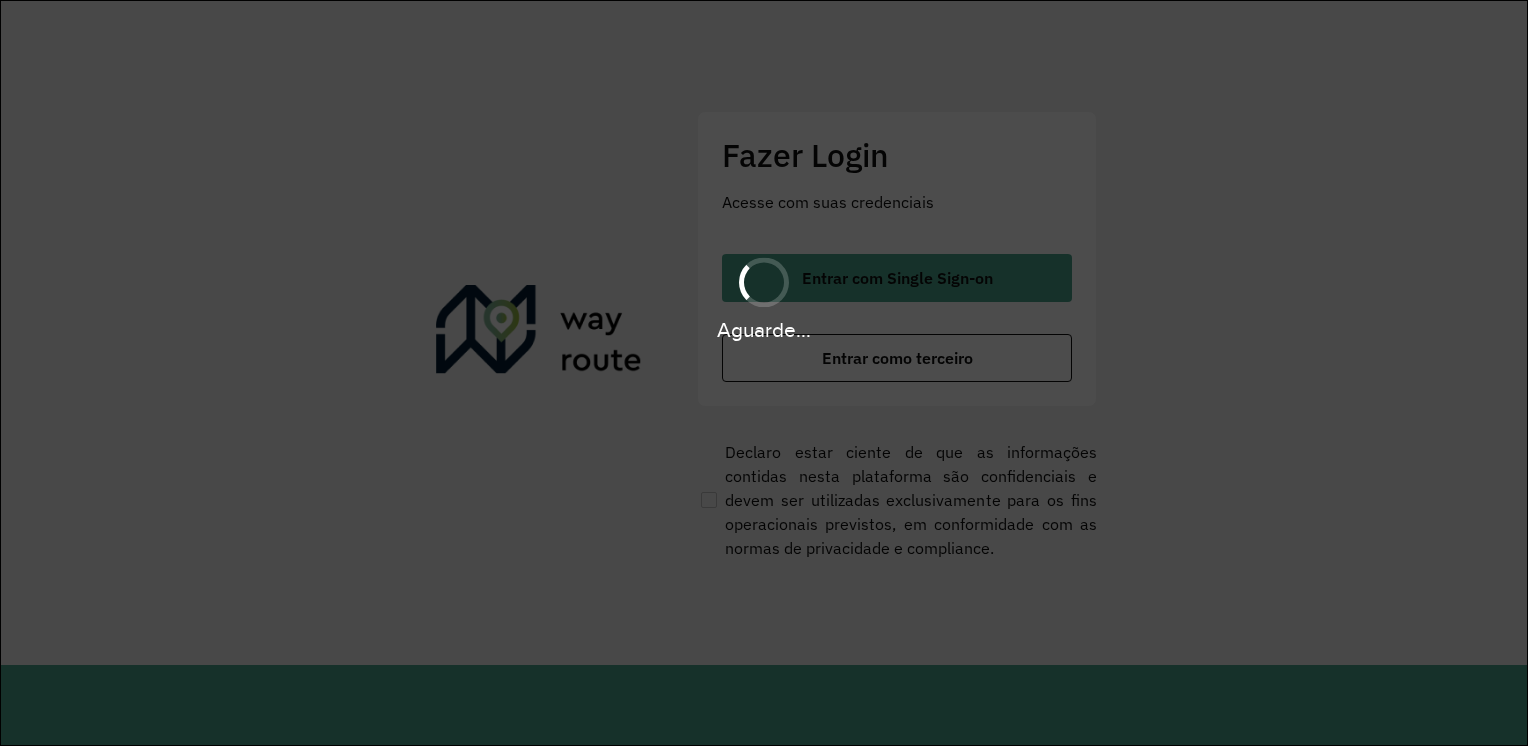 scroll, scrollTop: 0, scrollLeft: 0, axis: both 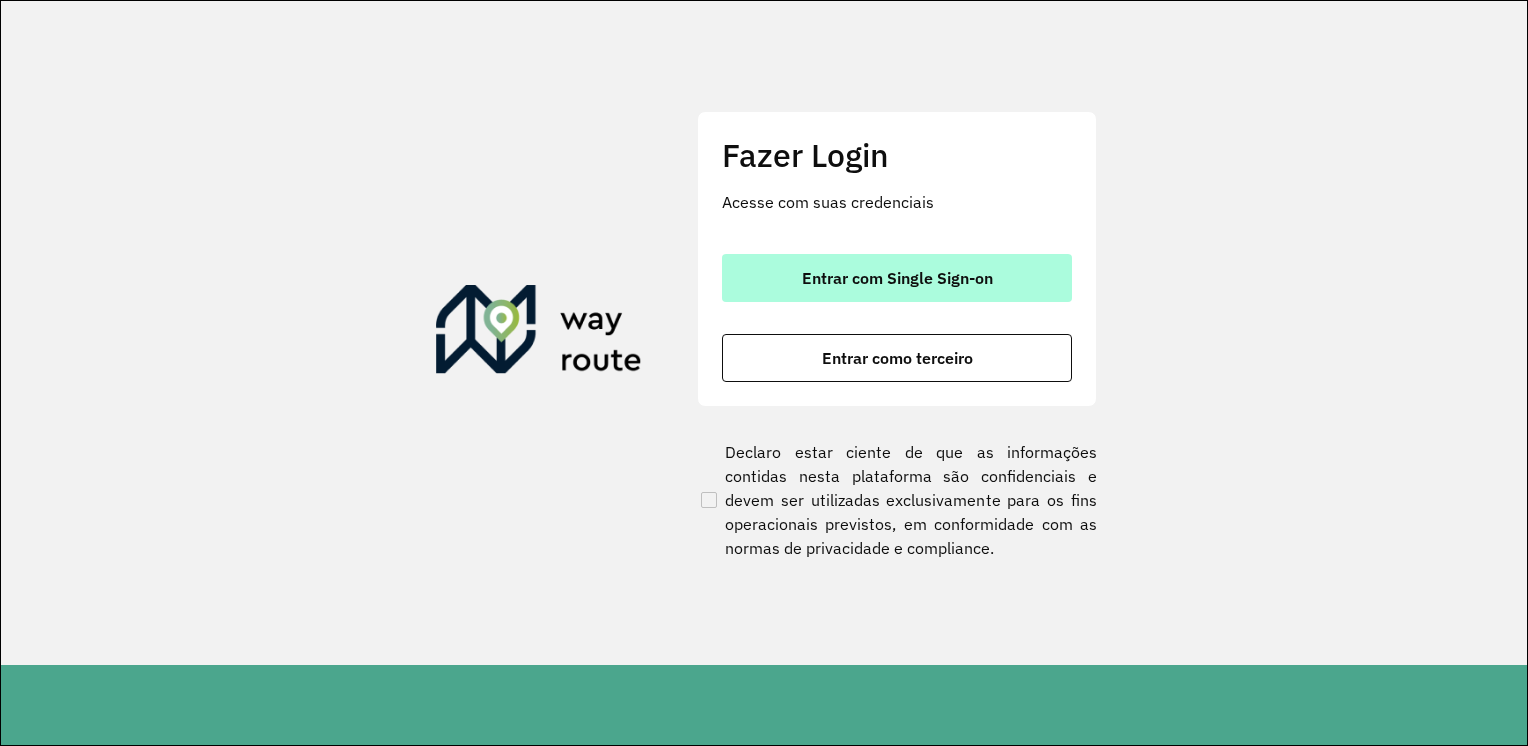 click on "Entrar com Single Sign-on" at bounding box center [897, 278] 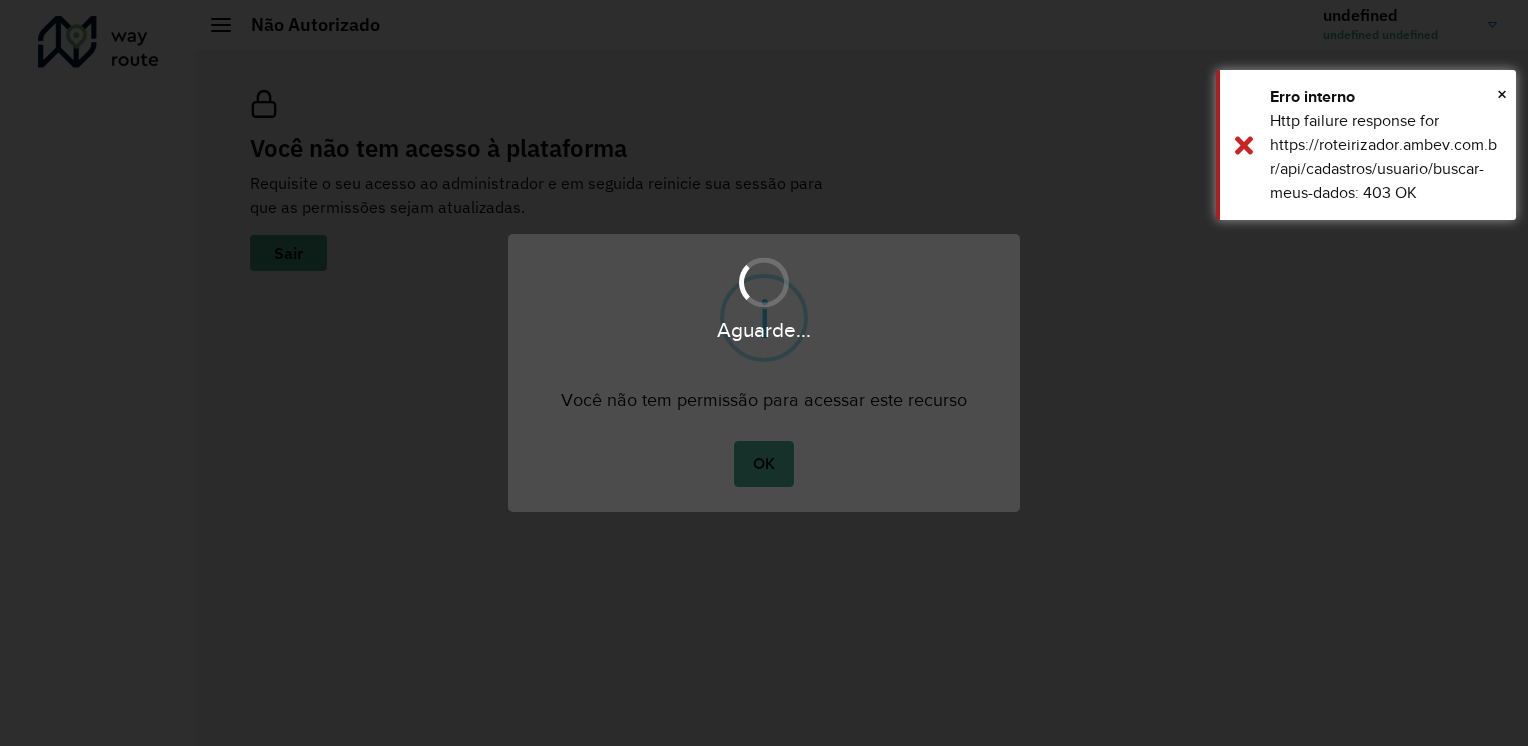 scroll, scrollTop: 0, scrollLeft: 0, axis: both 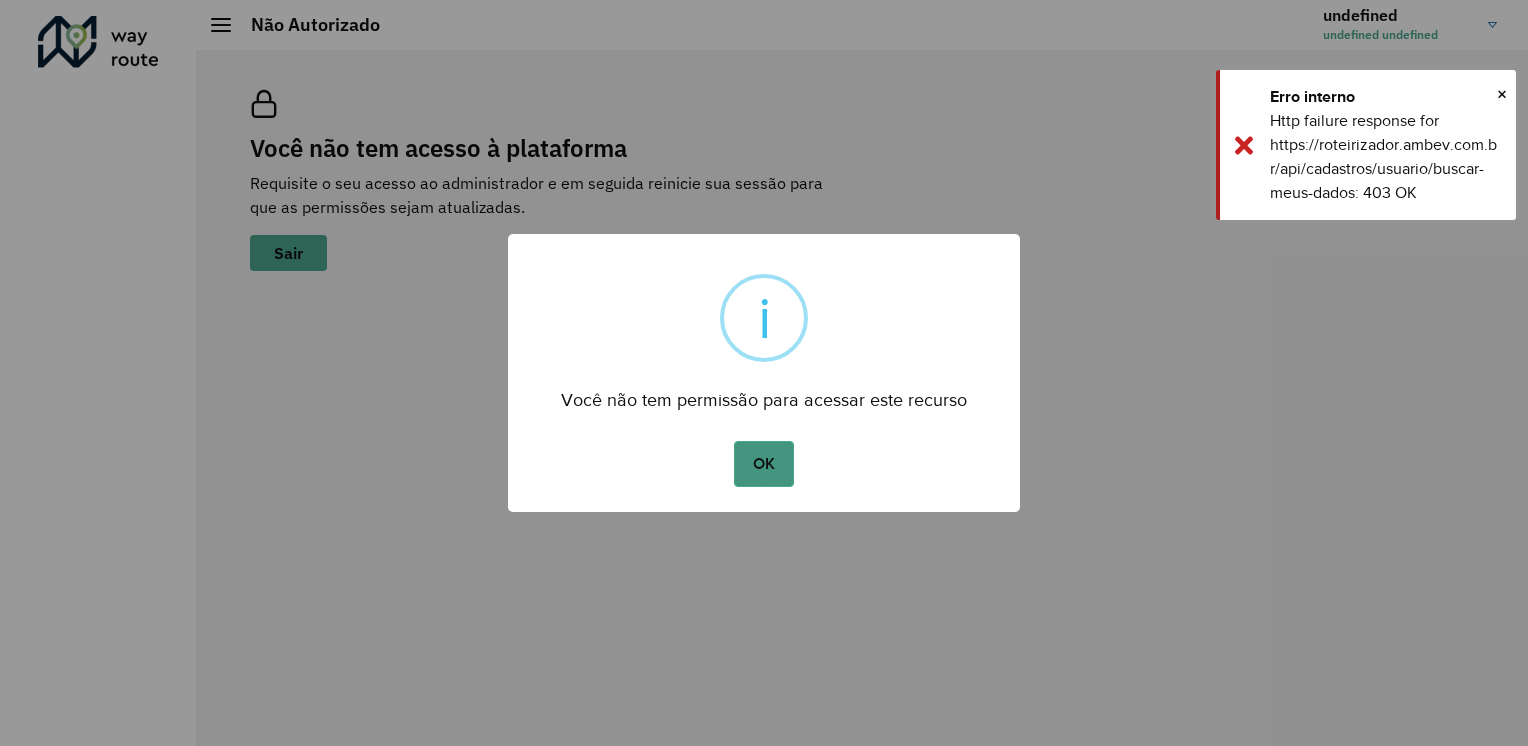 click on "OK" at bounding box center [763, 464] 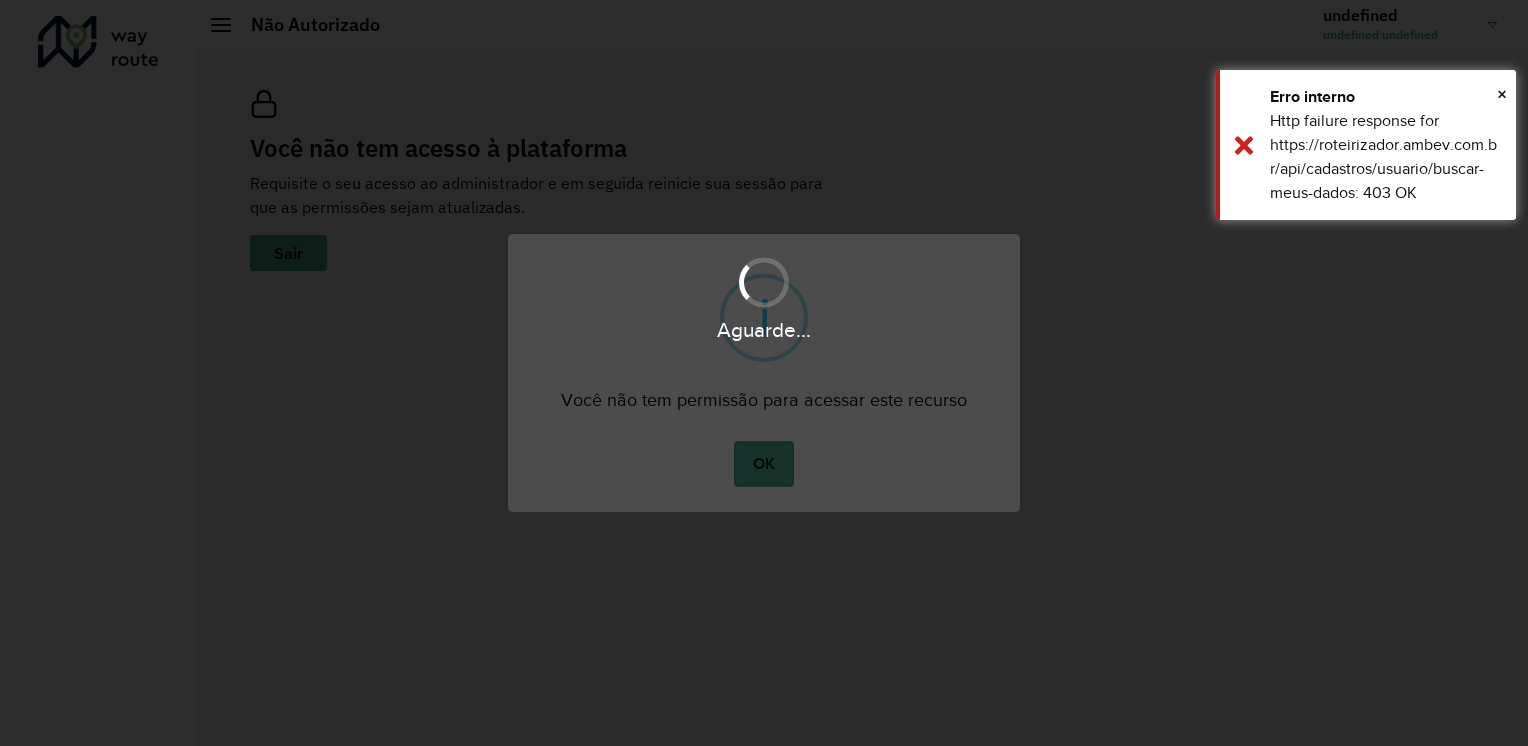 scroll, scrollTop: 0, scrollLeft: 0, axis: both 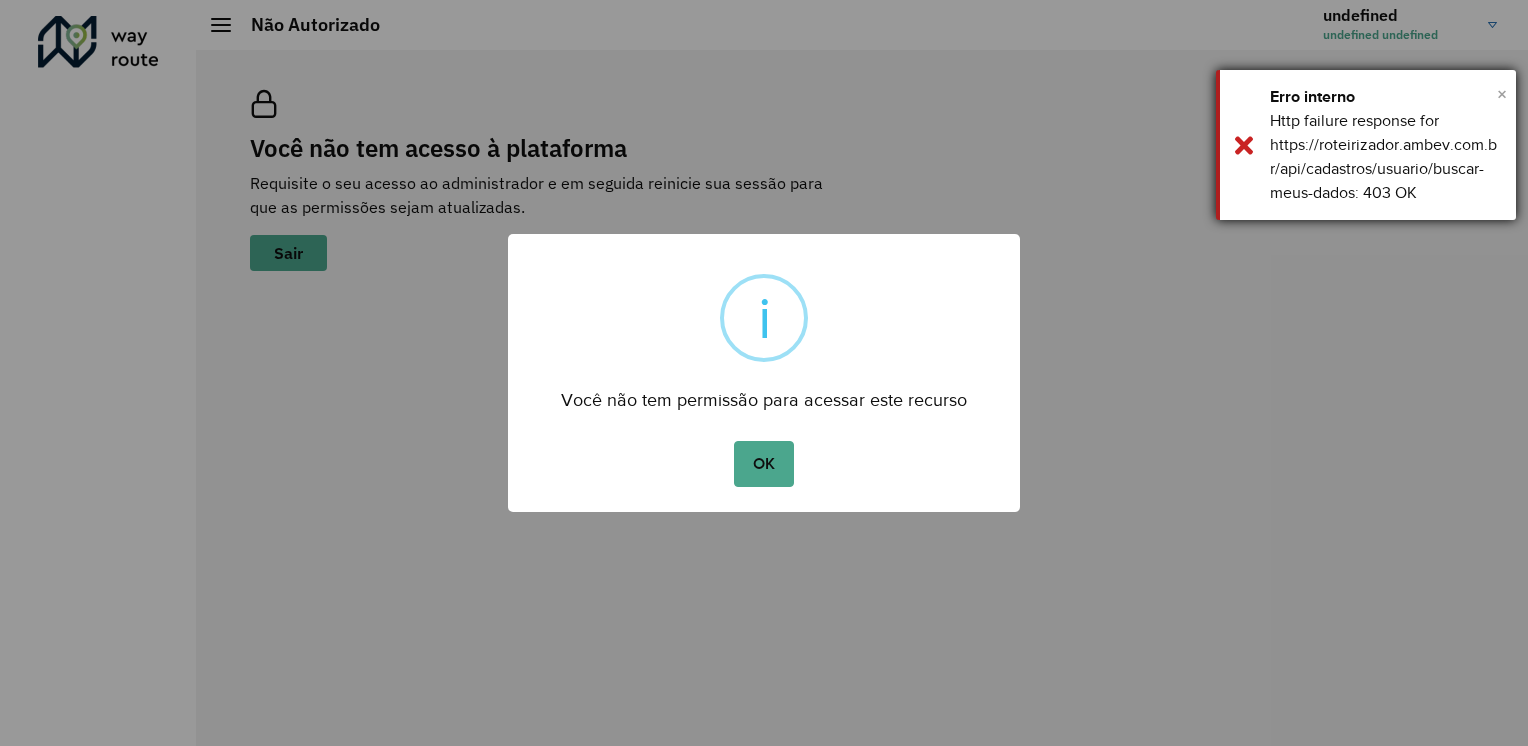 click on "×" at bounding box center [1502, 94] 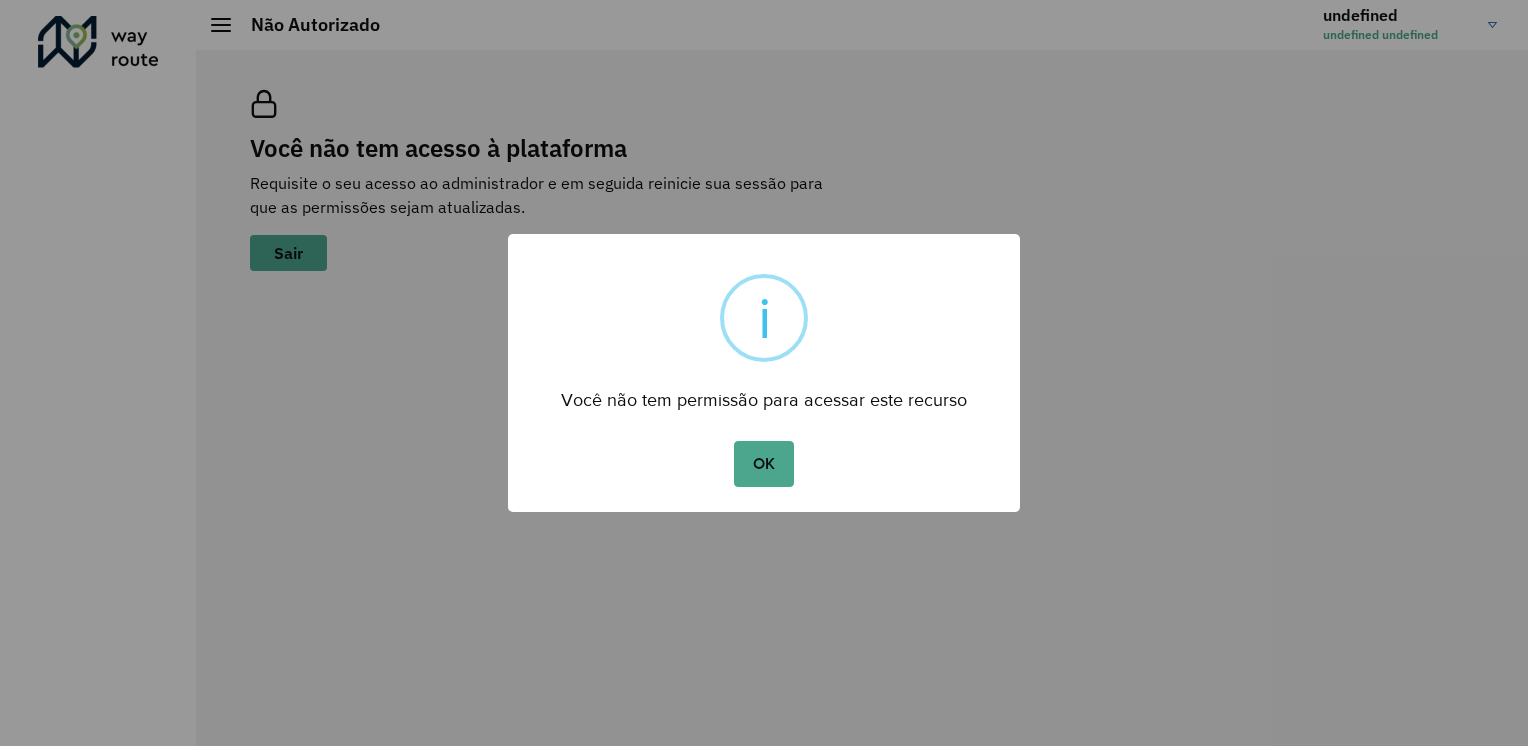 click on "× i Você não tem permissão para acessar este recurso OK No Cancel" at bounding box center [764, 373] 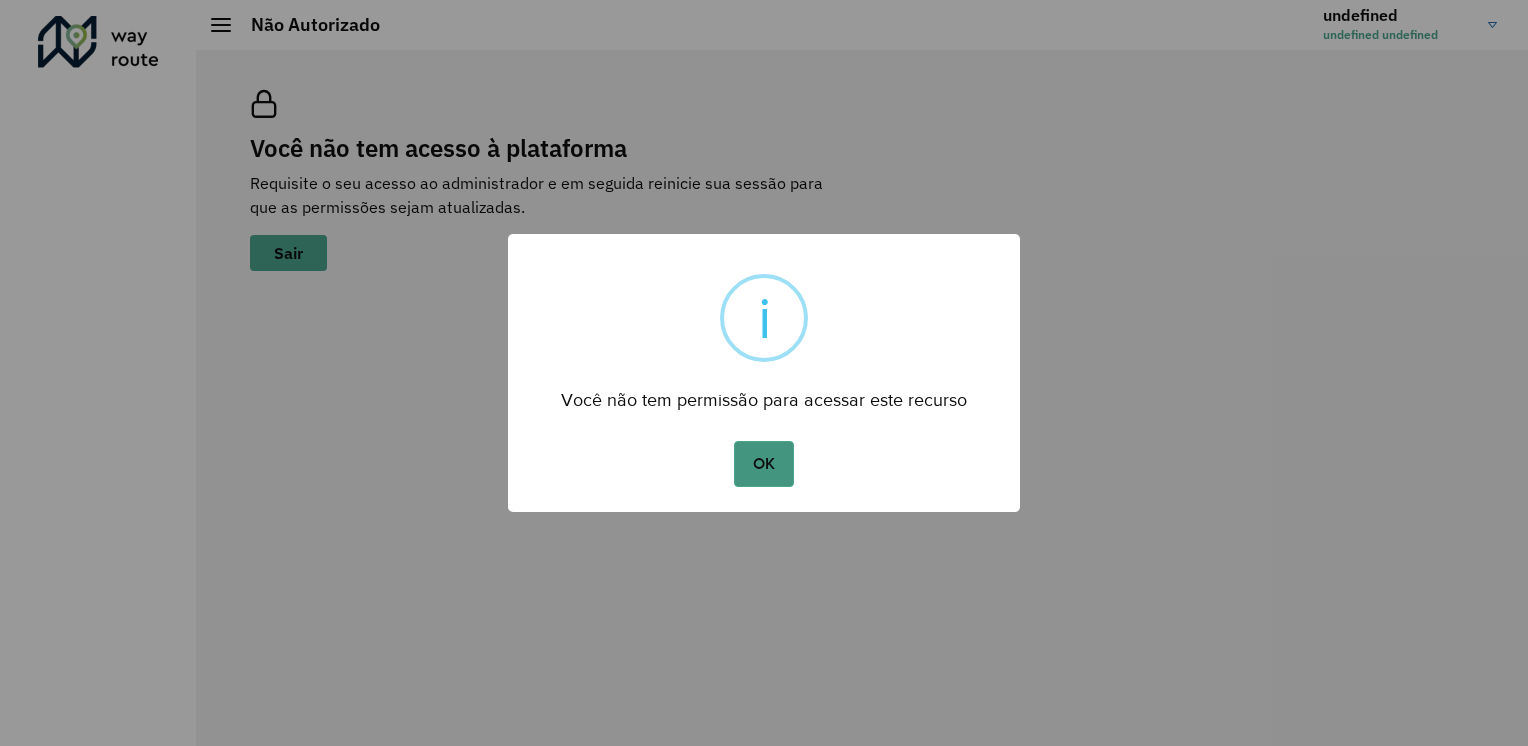 click on "OK" at bounding box center (763, 464) 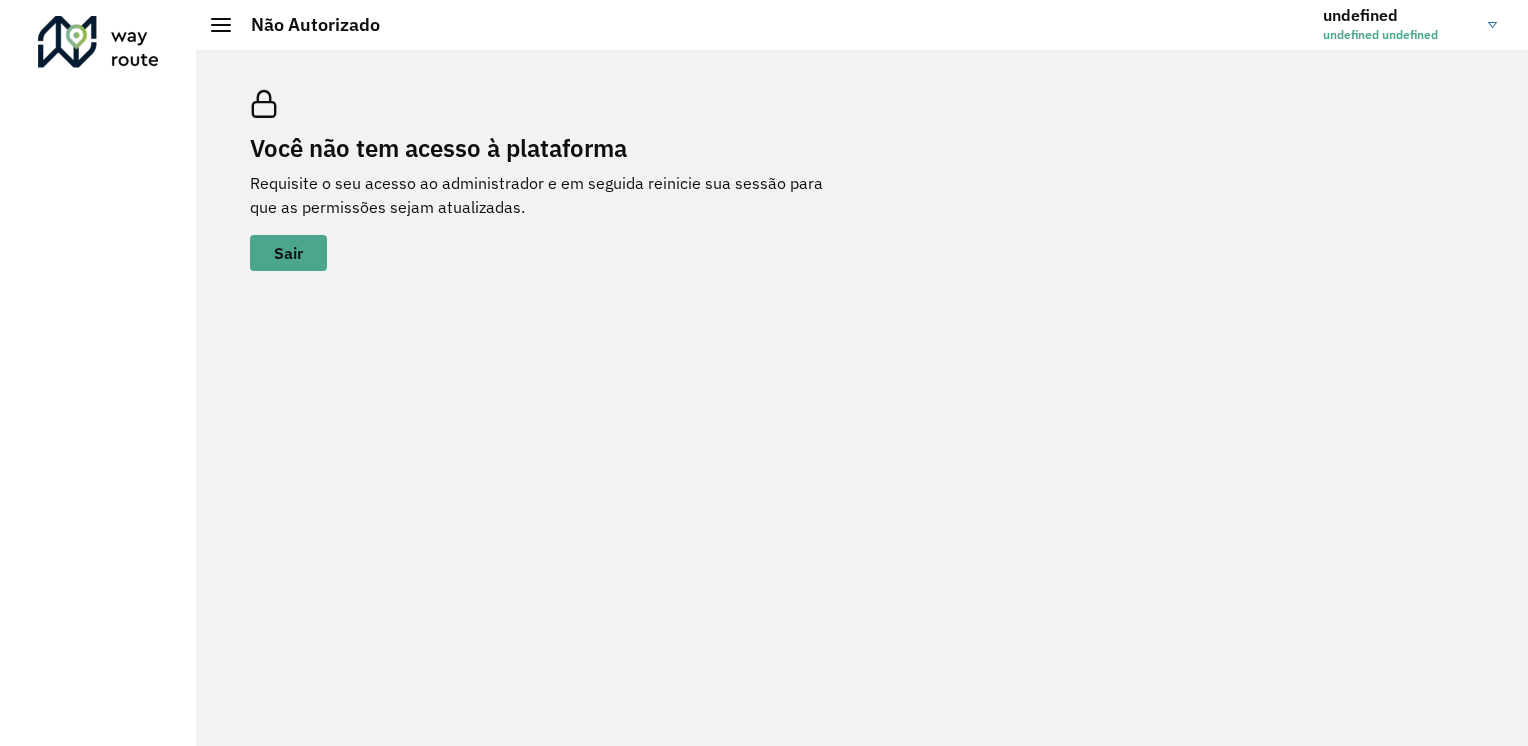 click 